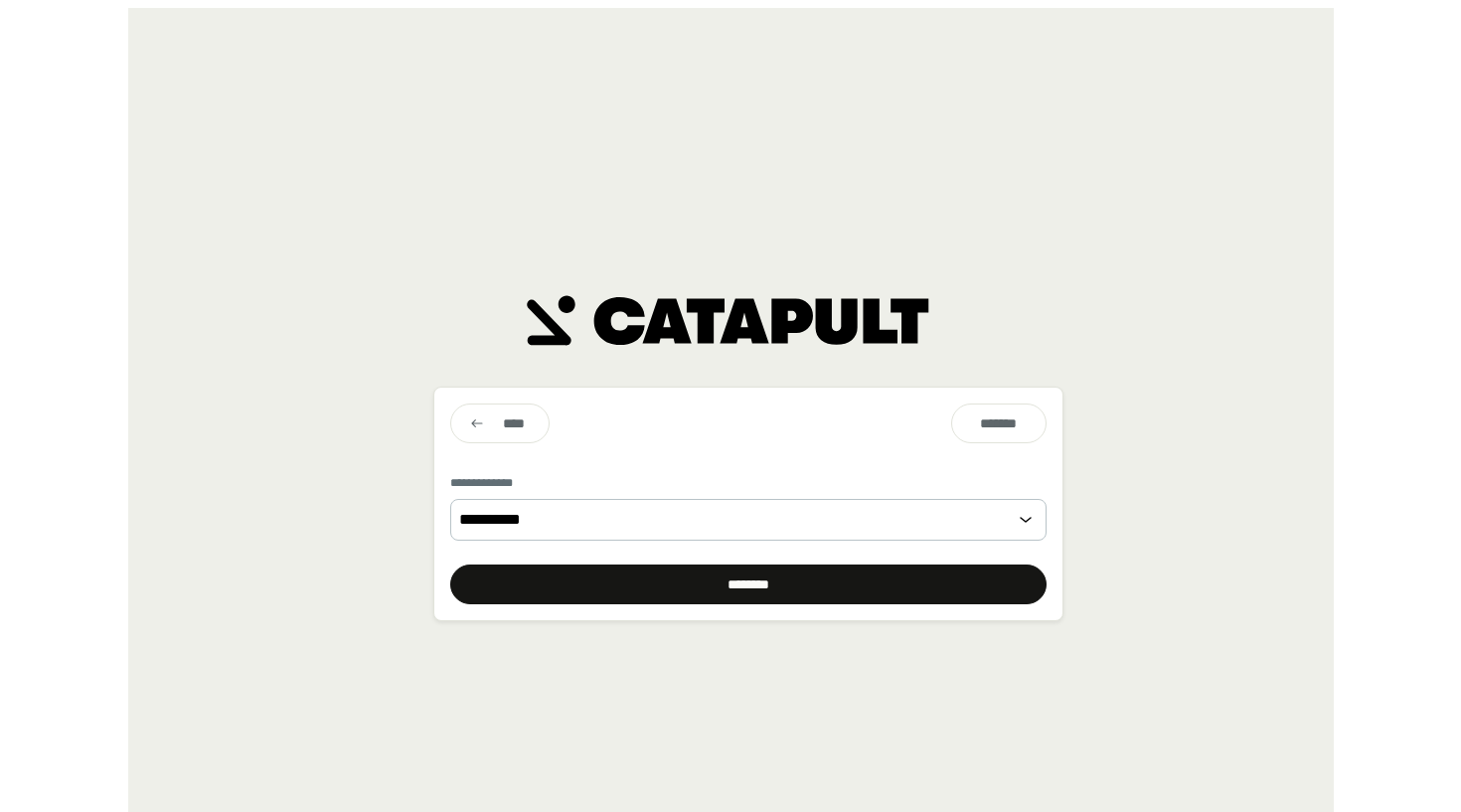 scroll, scrollTop: 0, scrollLeft: 0, axis: both 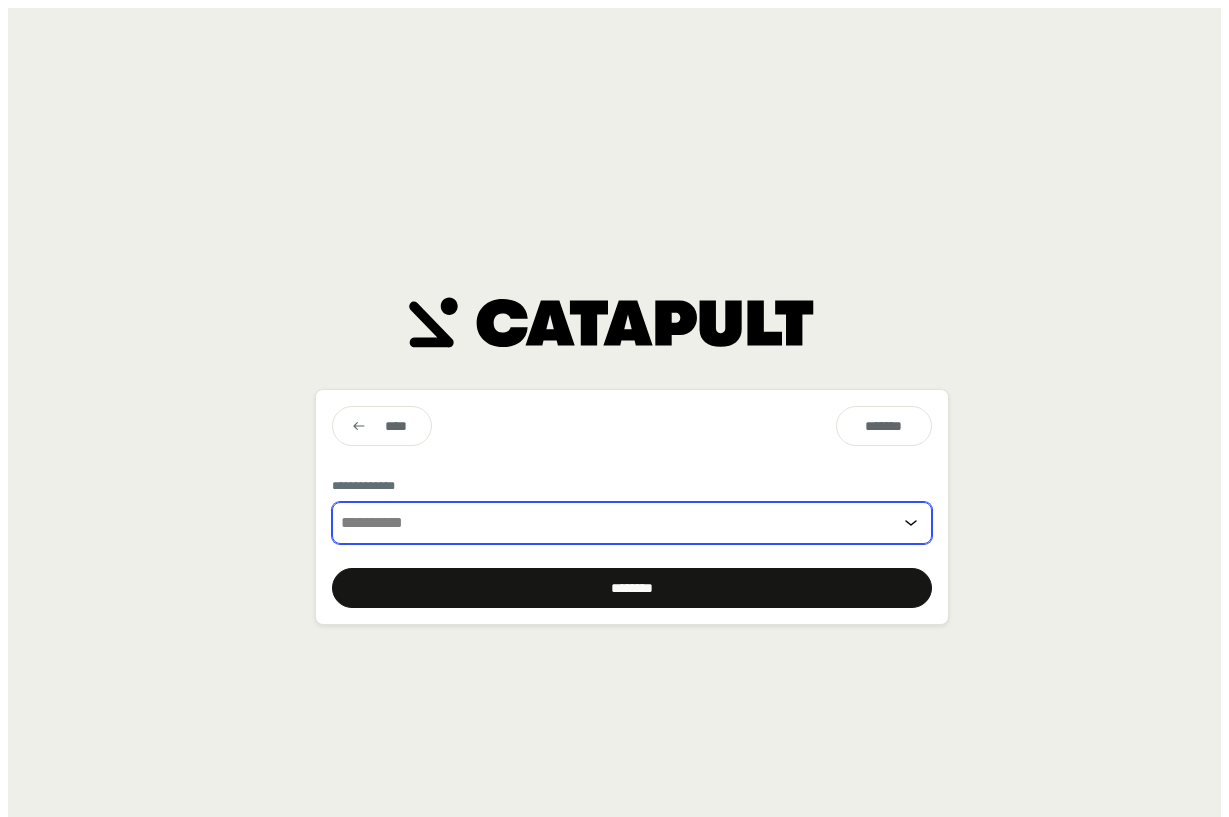 click at bounding box center (616, 523) 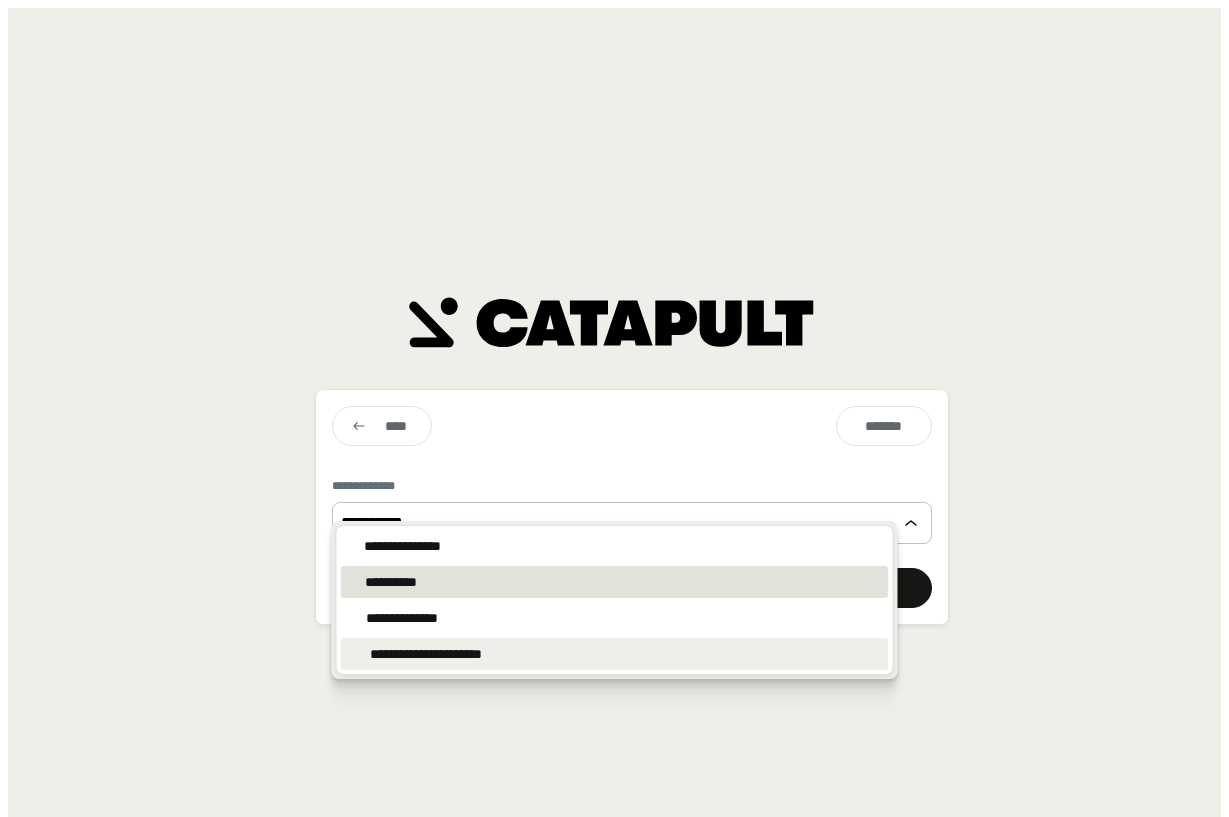 click on "[PHONE]" at bounding box center (402, 546) 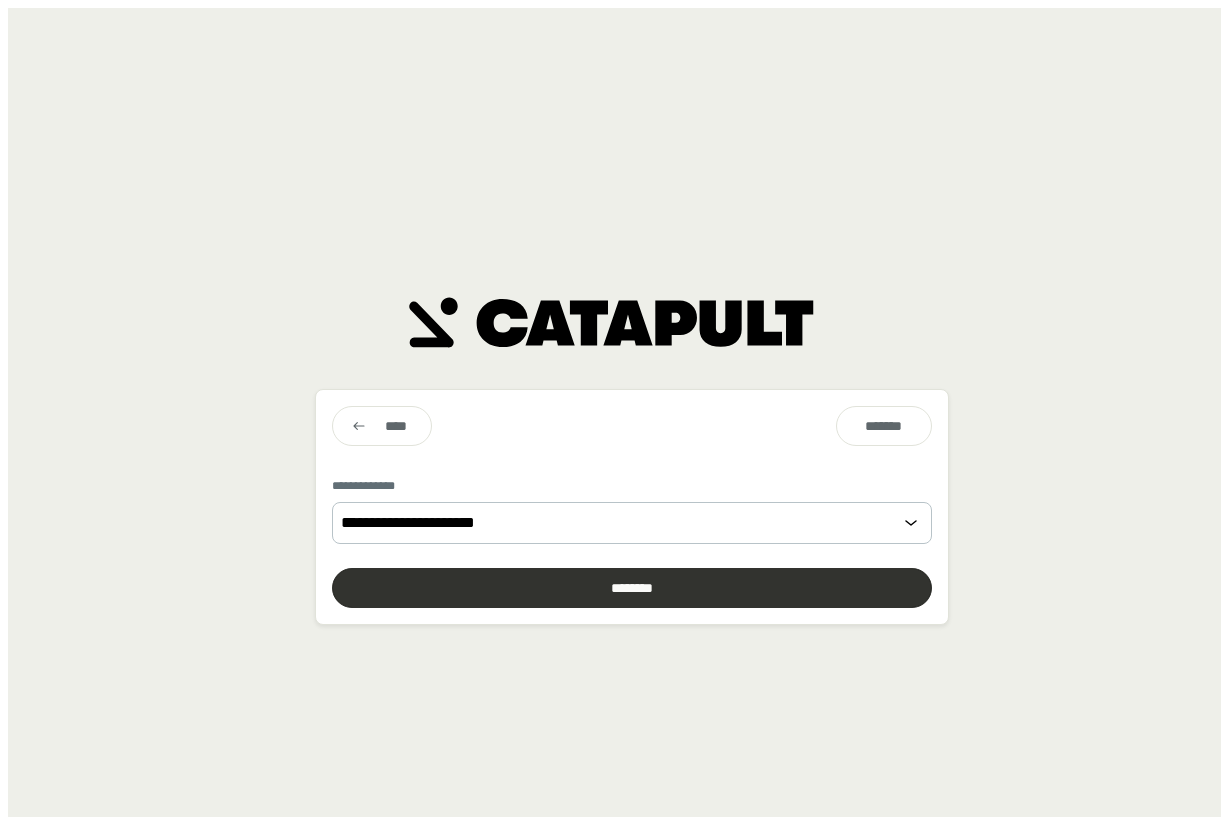 click at bounding box center [632, 588] 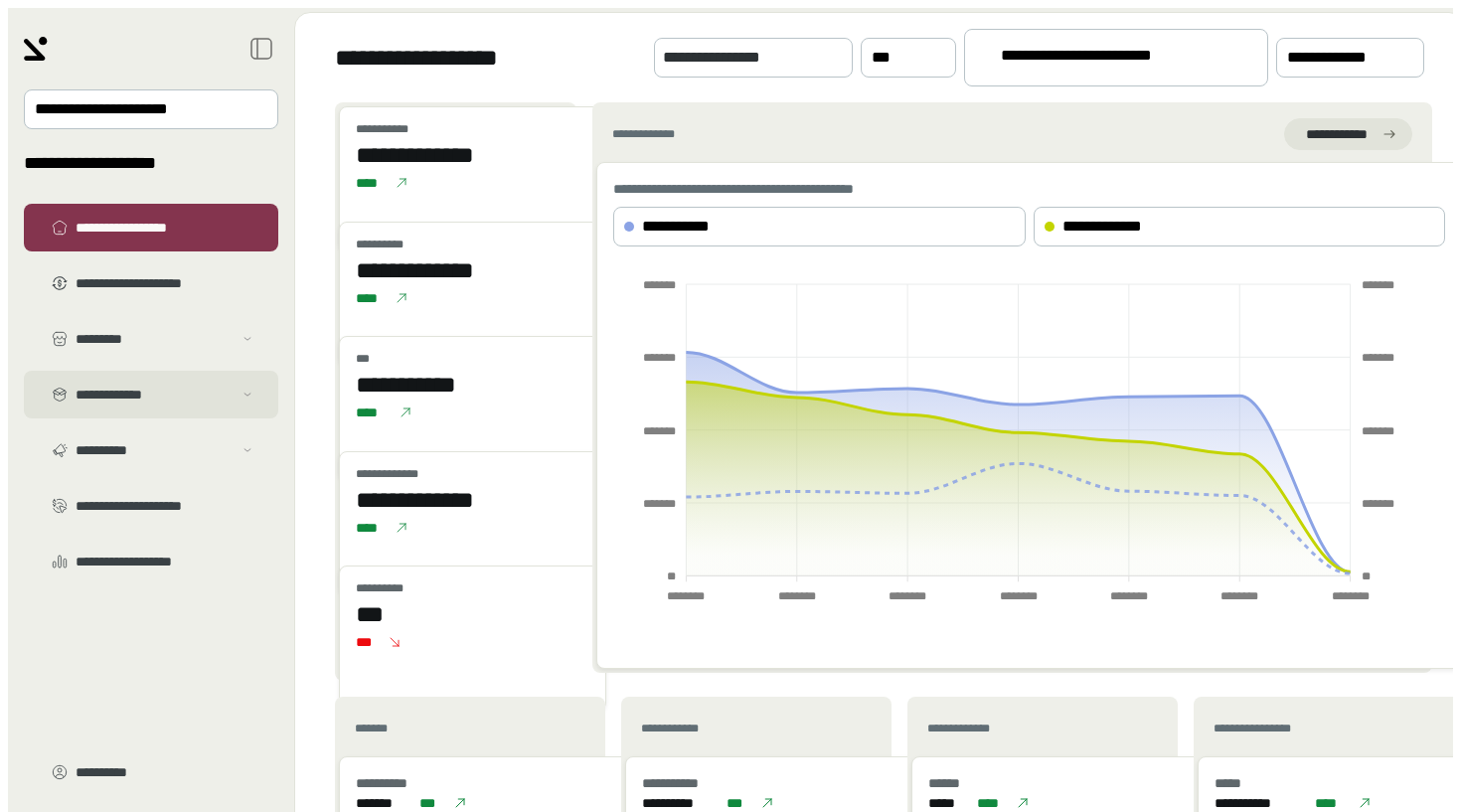 click on "[PHONE]" at bounding box center (154, 339) 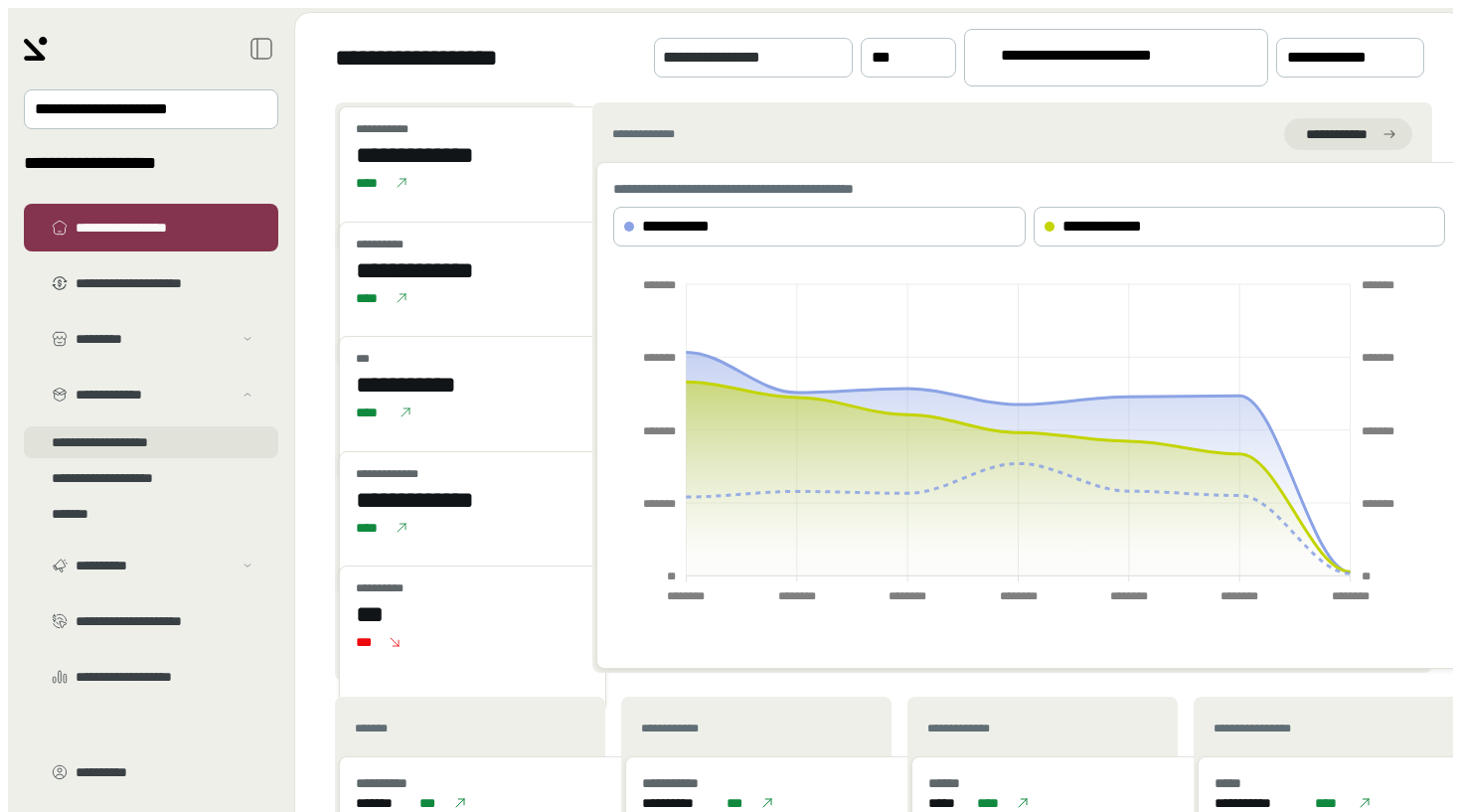 click on "[PHONE]" at bounding box center [151, 363] 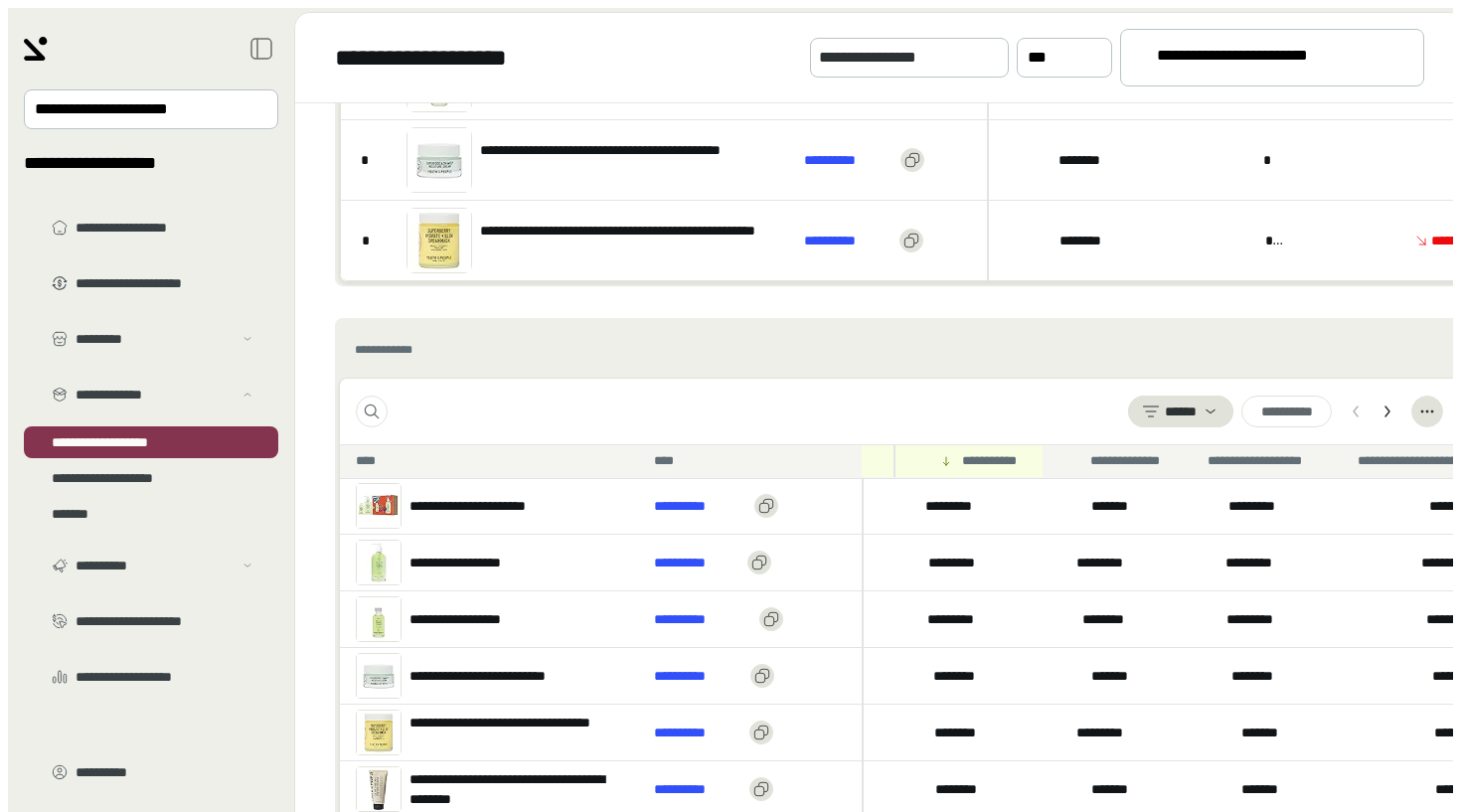 scroll, scrollTop: 476, scrollLeft: 0, axis: vertical 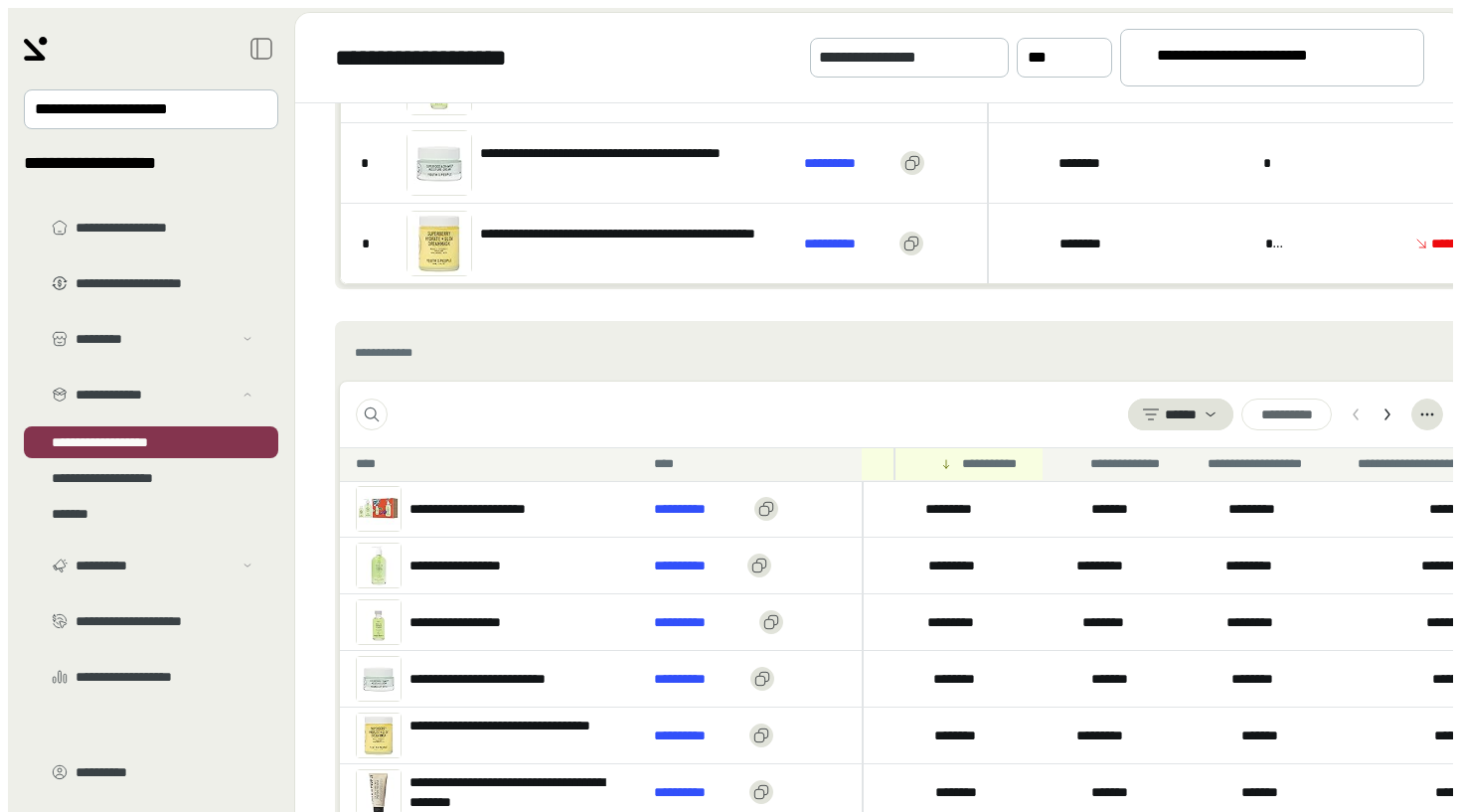 click on "[FIRST] [LAST]" at bounding box center (899, 414) 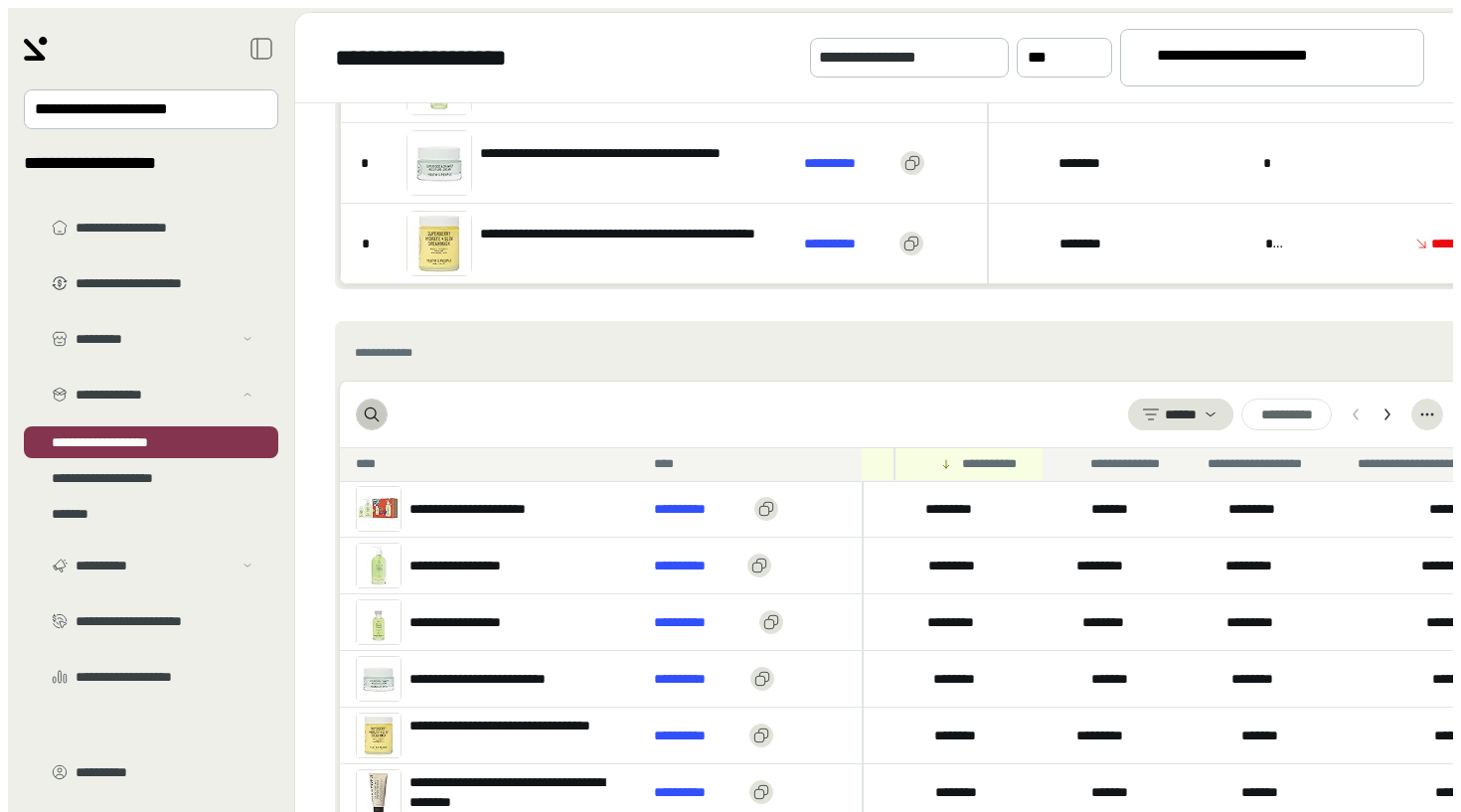 click at bounding box center [372, 414] 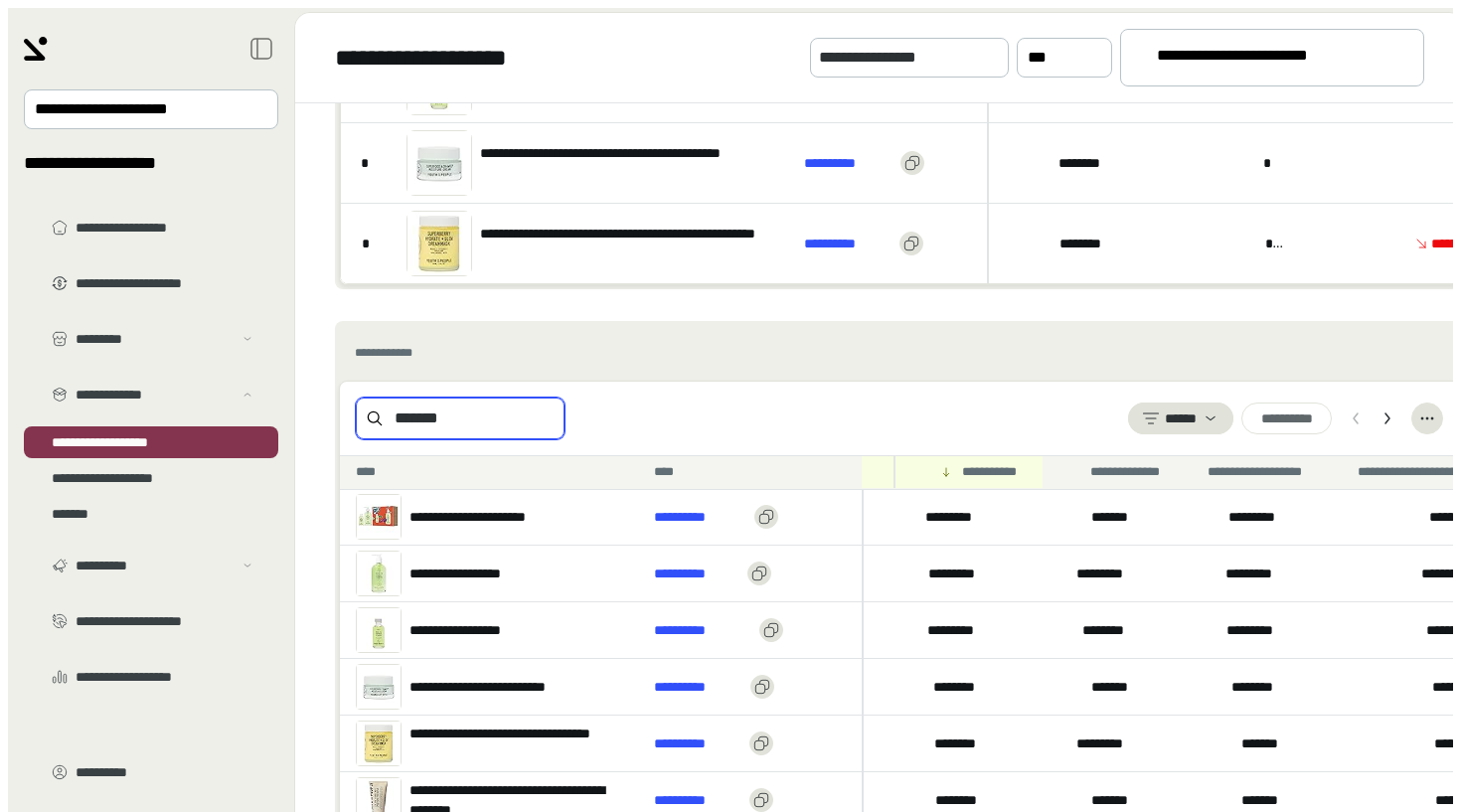 type on "[FIRST] [LAST]" 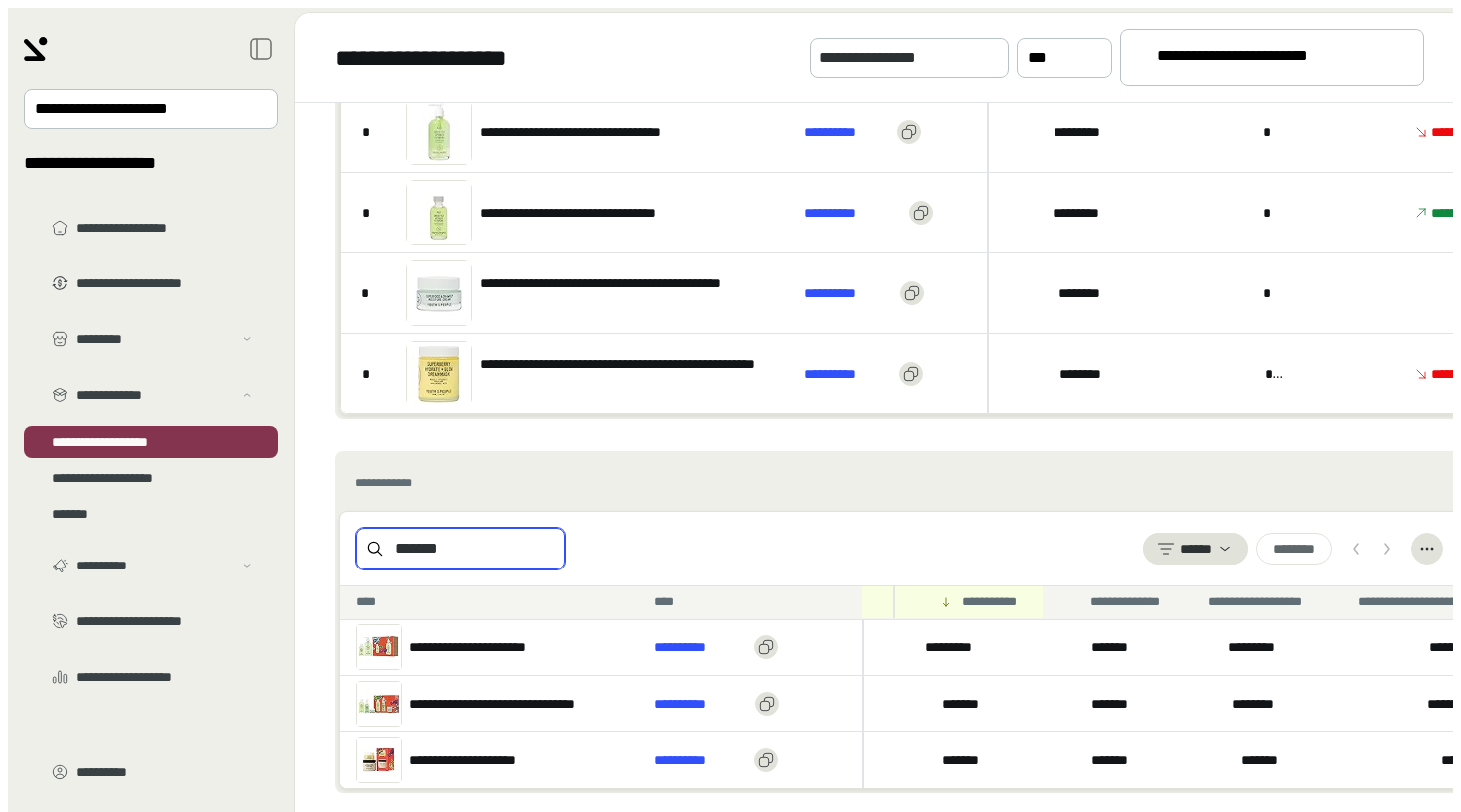 scroll, scrollTop: 330, scrollLeft: 0, axis: vertical 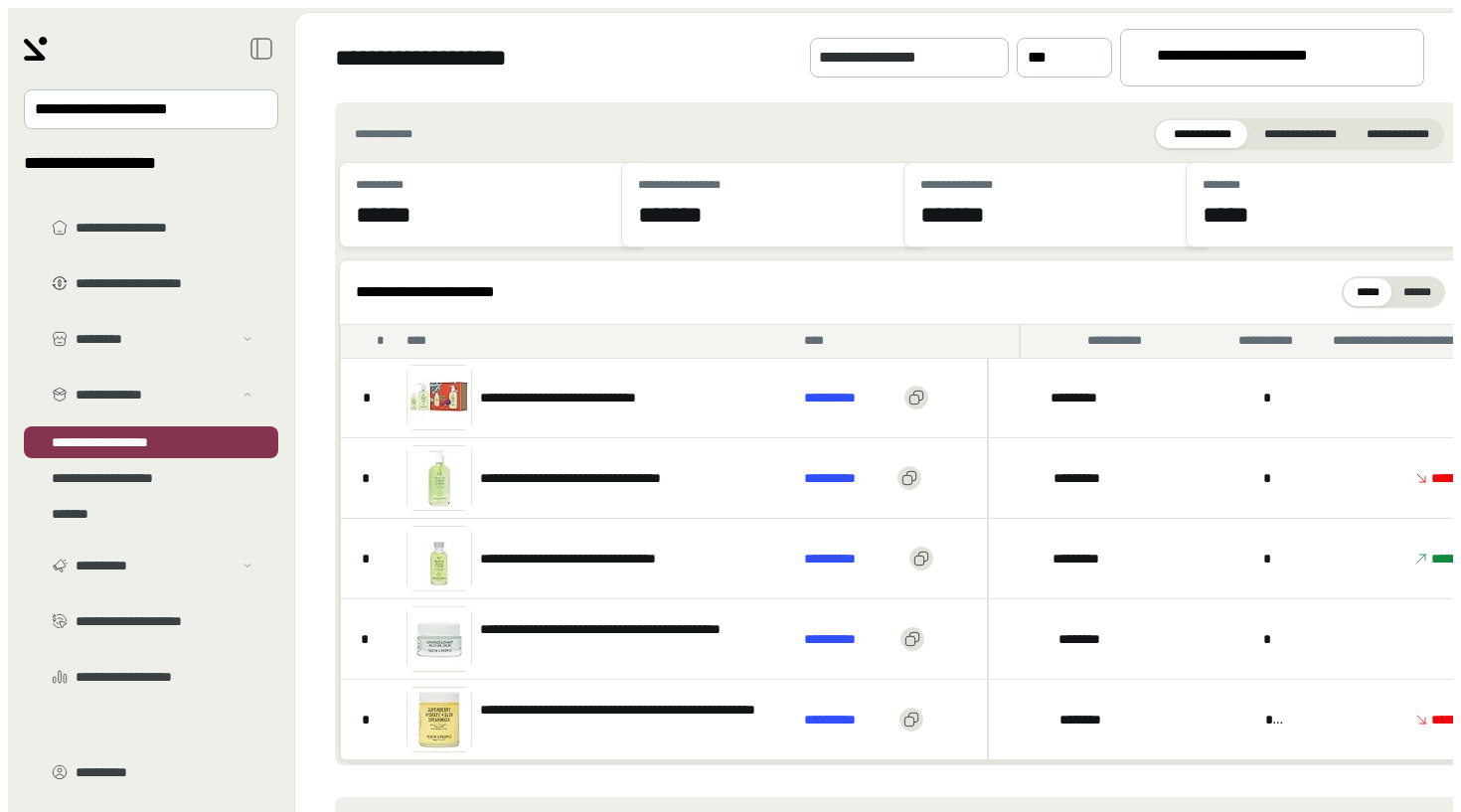 click on "[FIRST] [LAST]" at bounding box center (1263, 59) 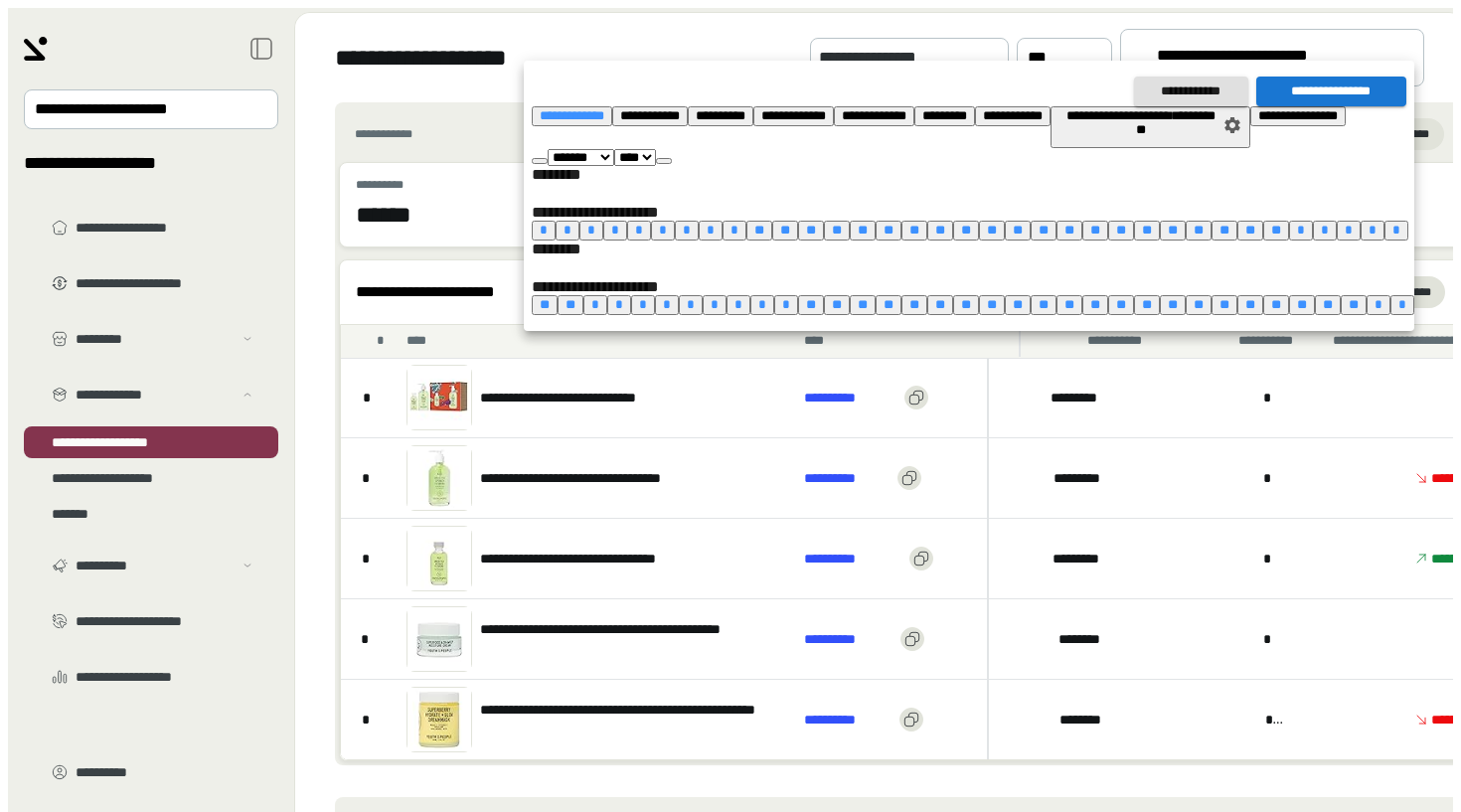 click at bounding box center [540, 161] 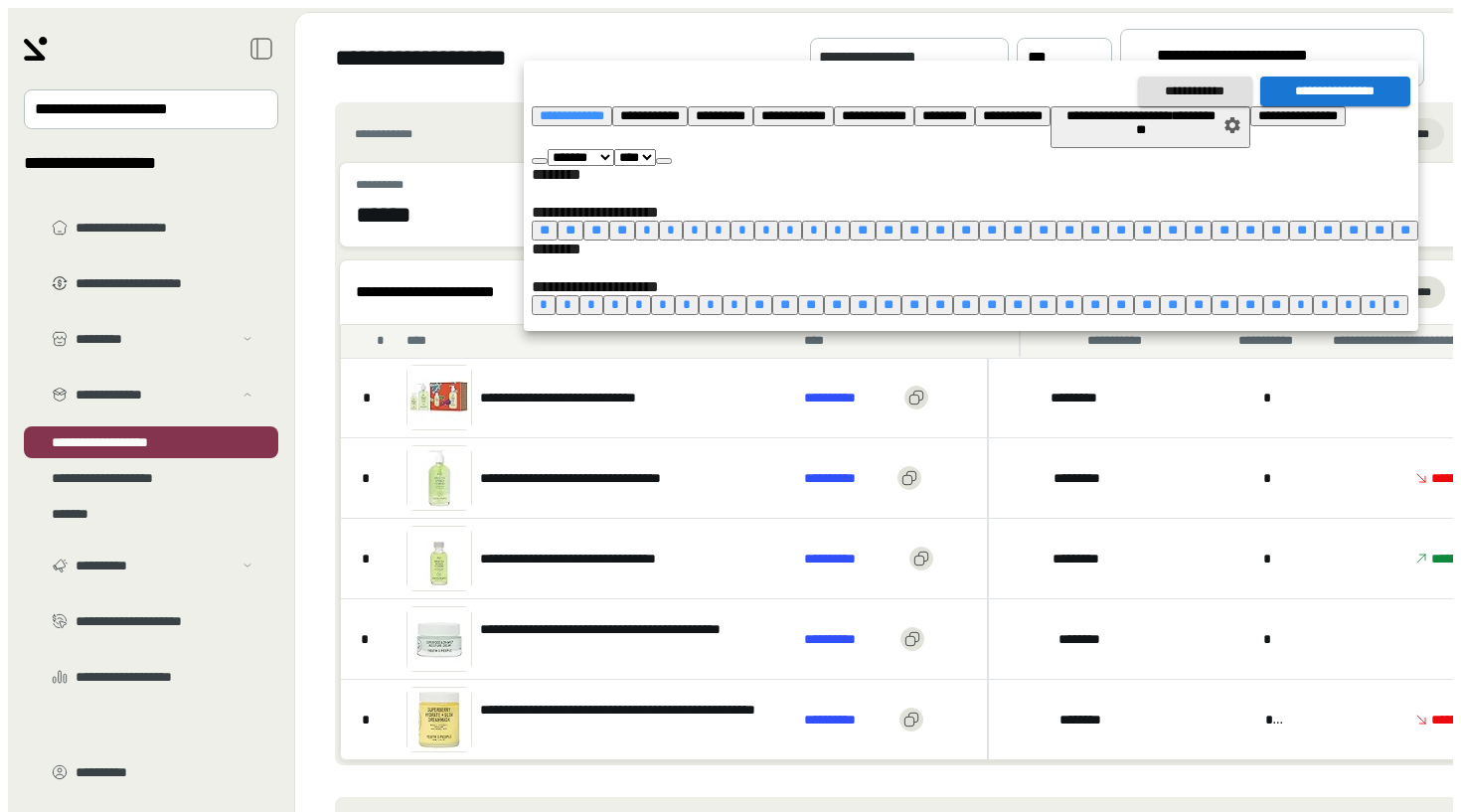 click at bounding box center (540, 161) 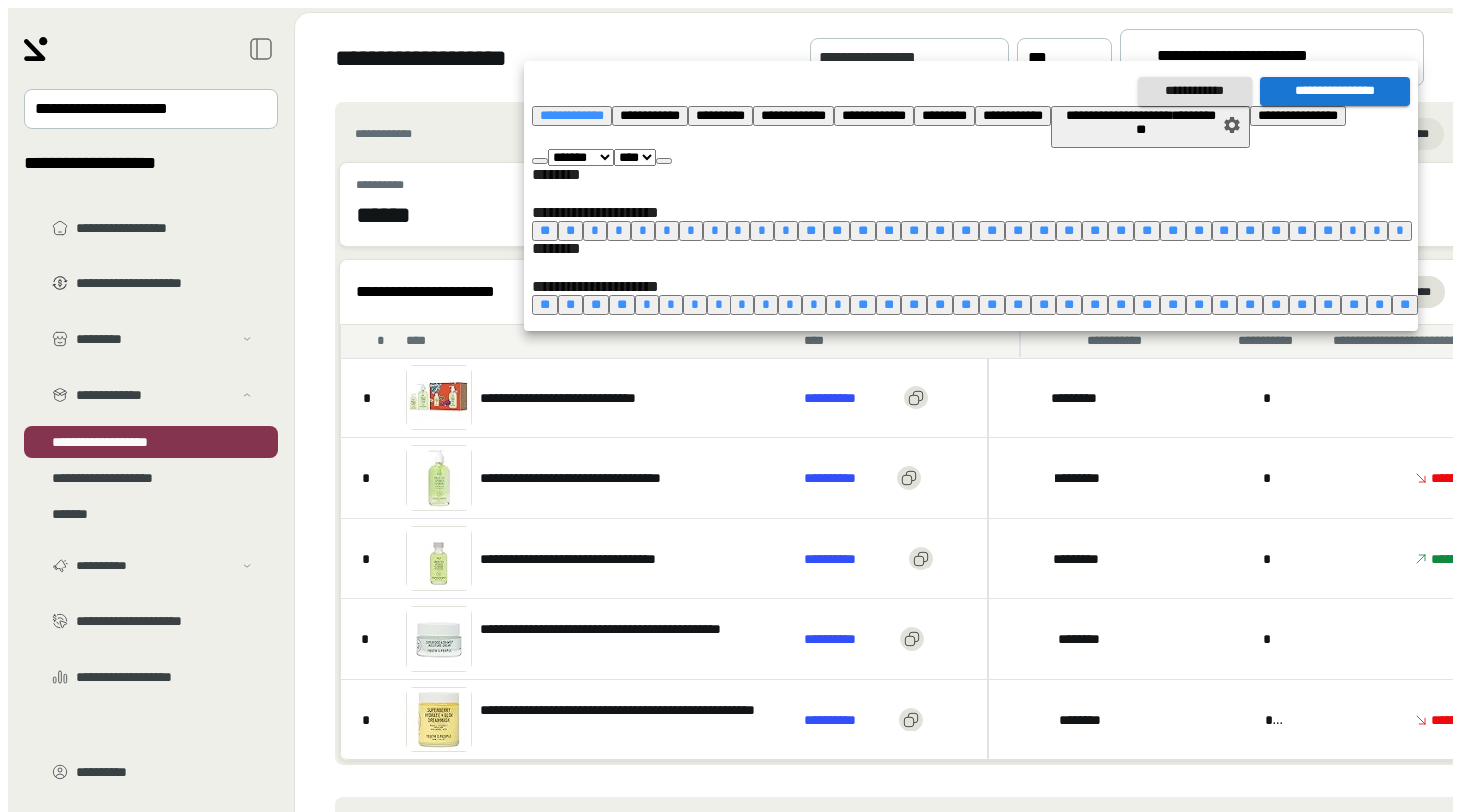 click at bounding box center [540, 161] 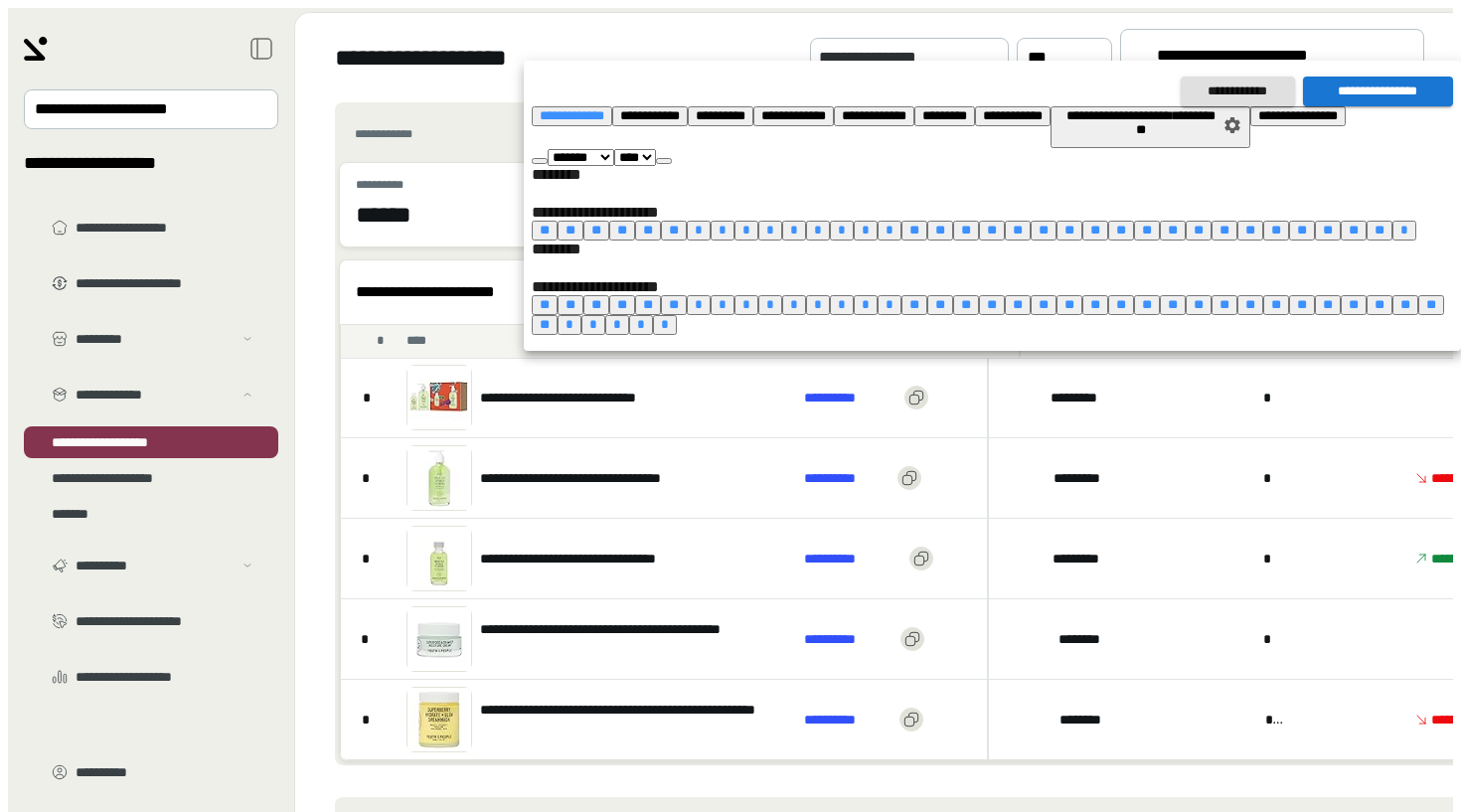 click at bounding box center (540, 161) 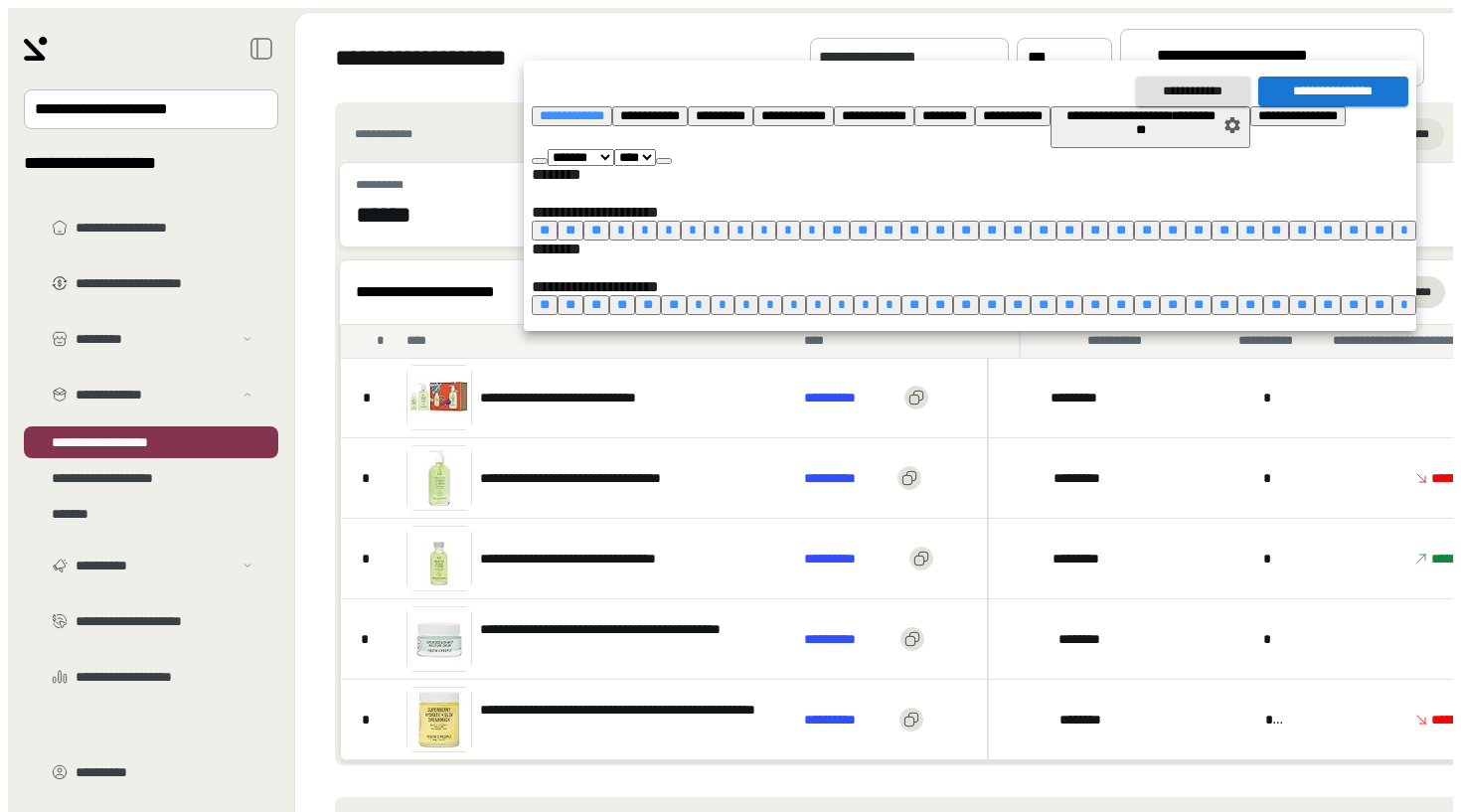 click at bounding box center [540, 161] 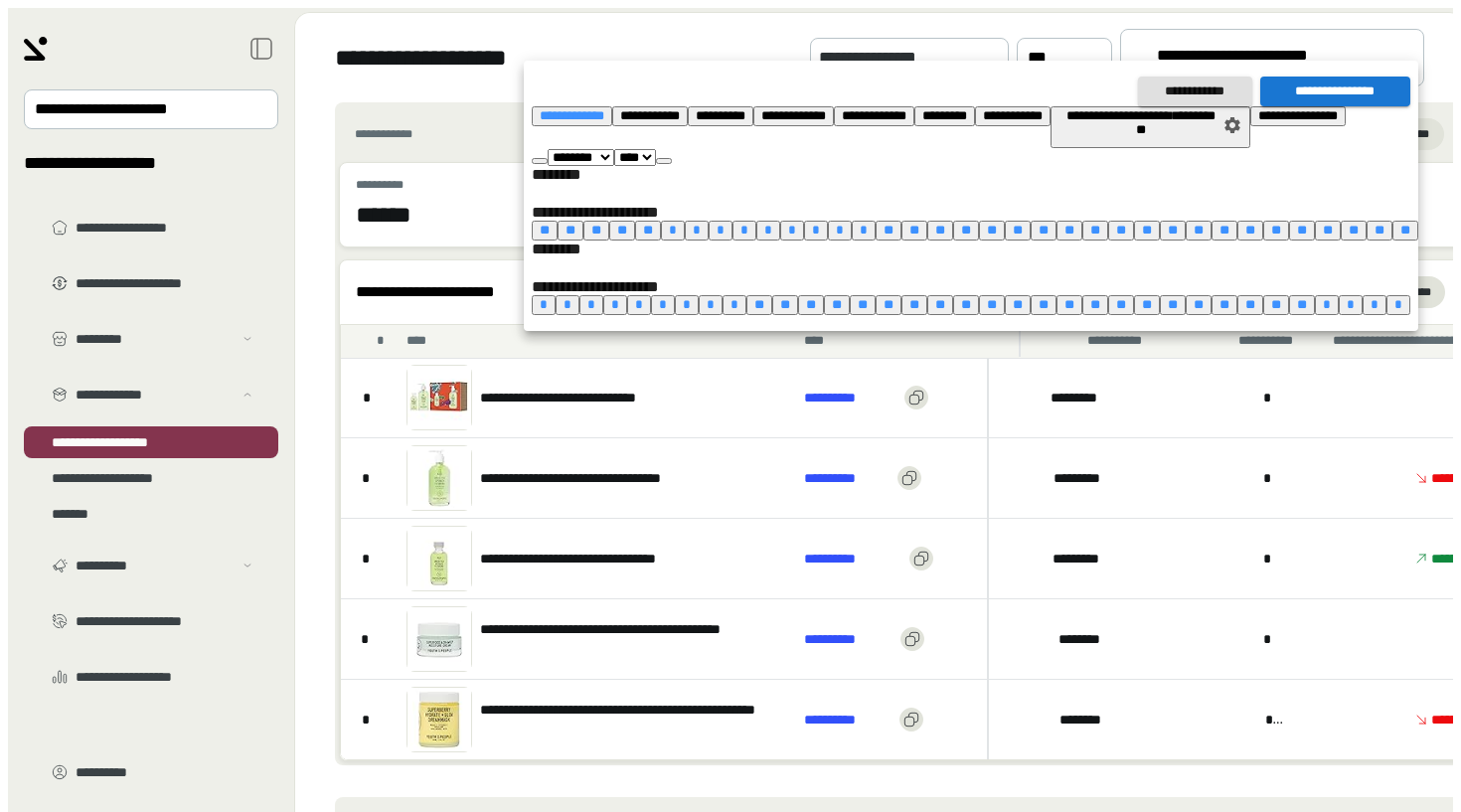 click at bounding box center [540, 161] 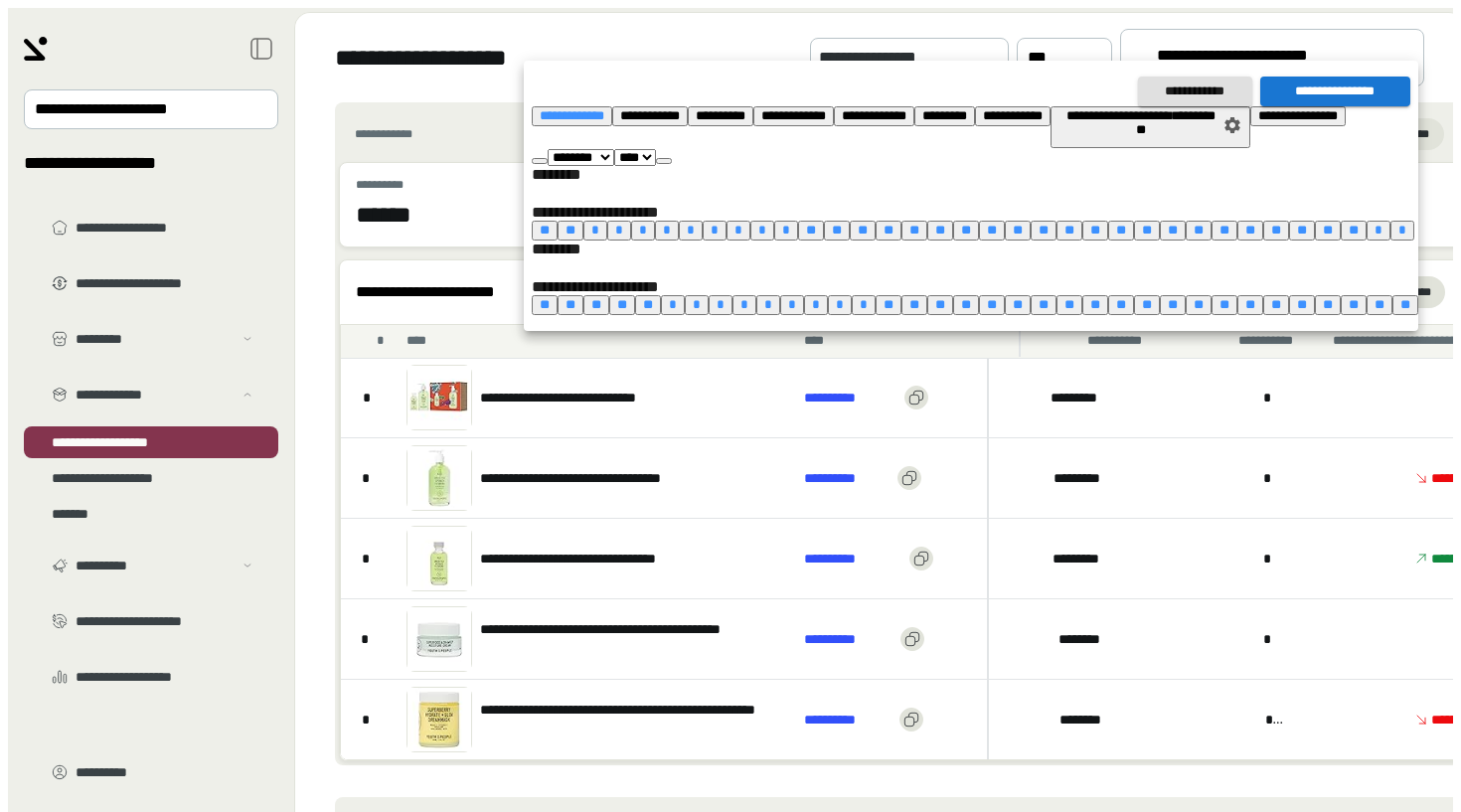 click at bounding box center (540, 161) 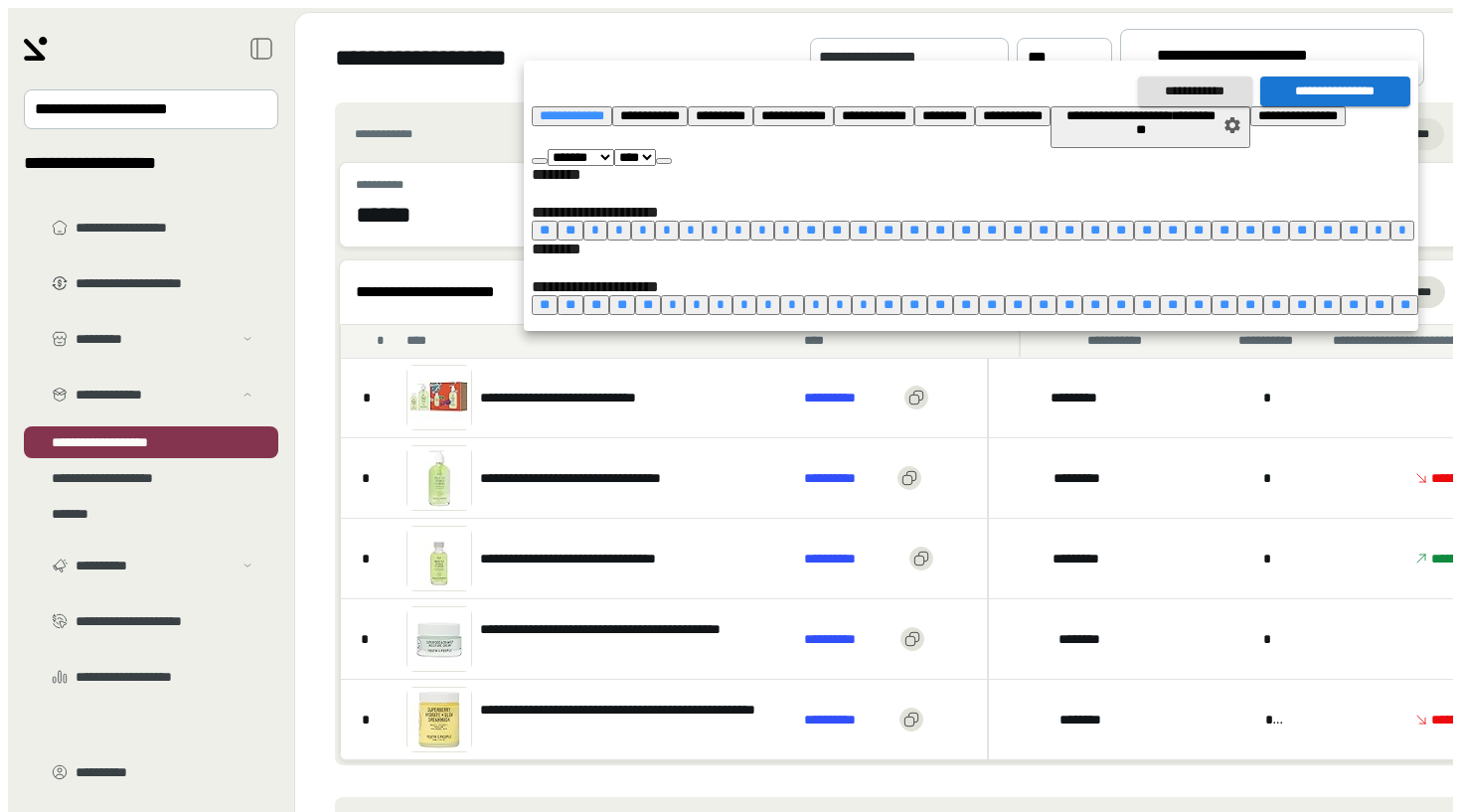 click at bounding box center [540, 161] 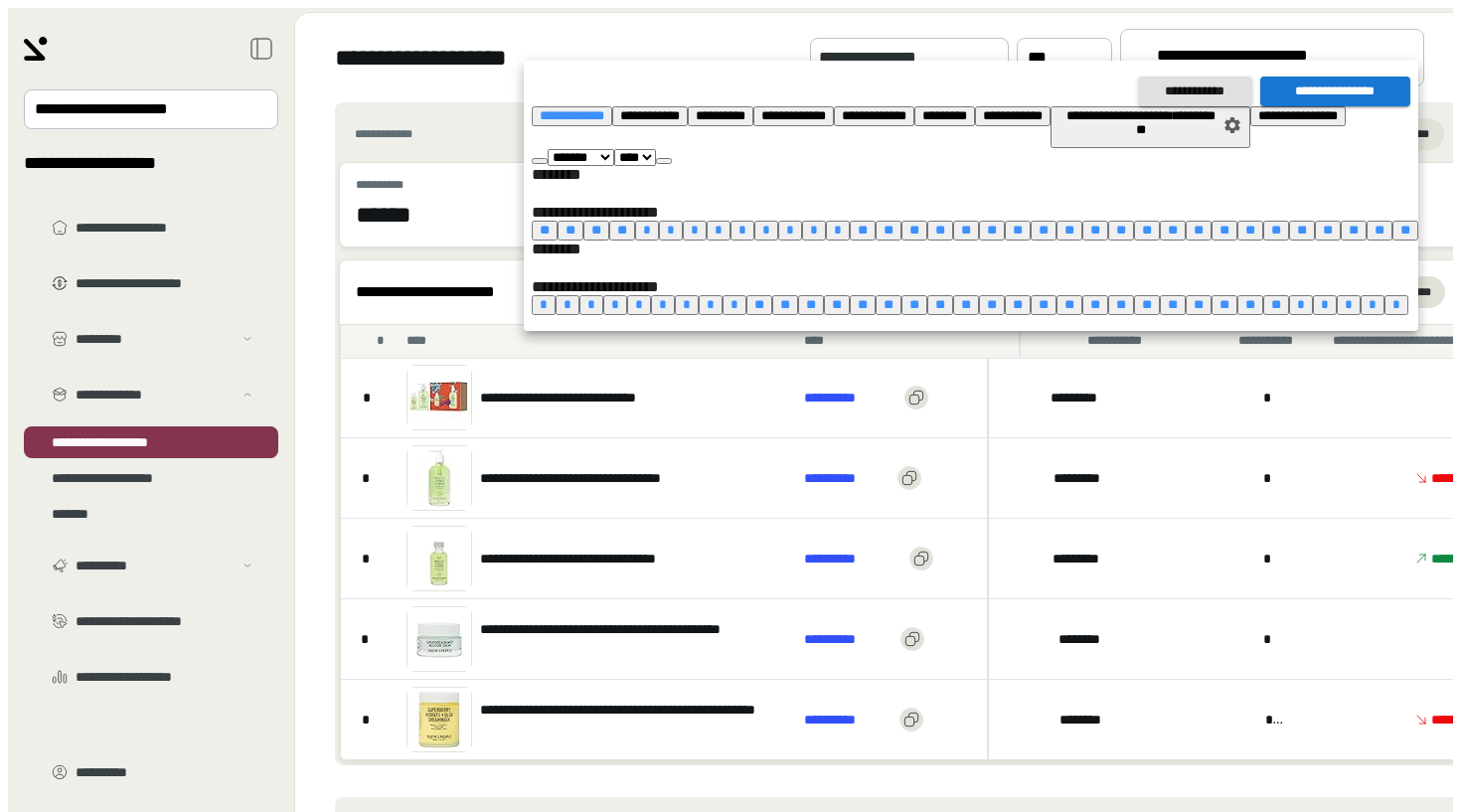 click at bounding box center [540, 161] 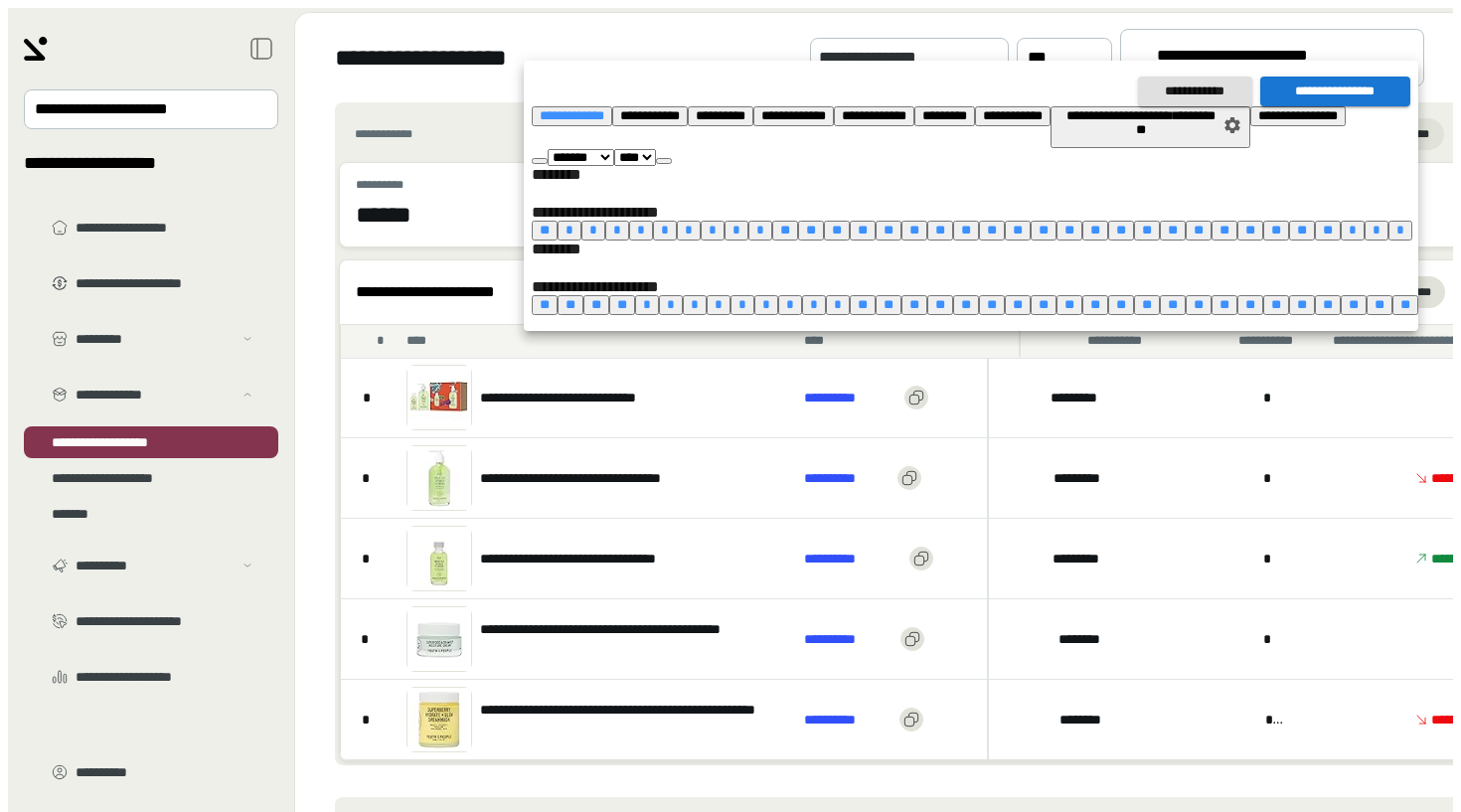 click at bounding box center [540, 161] 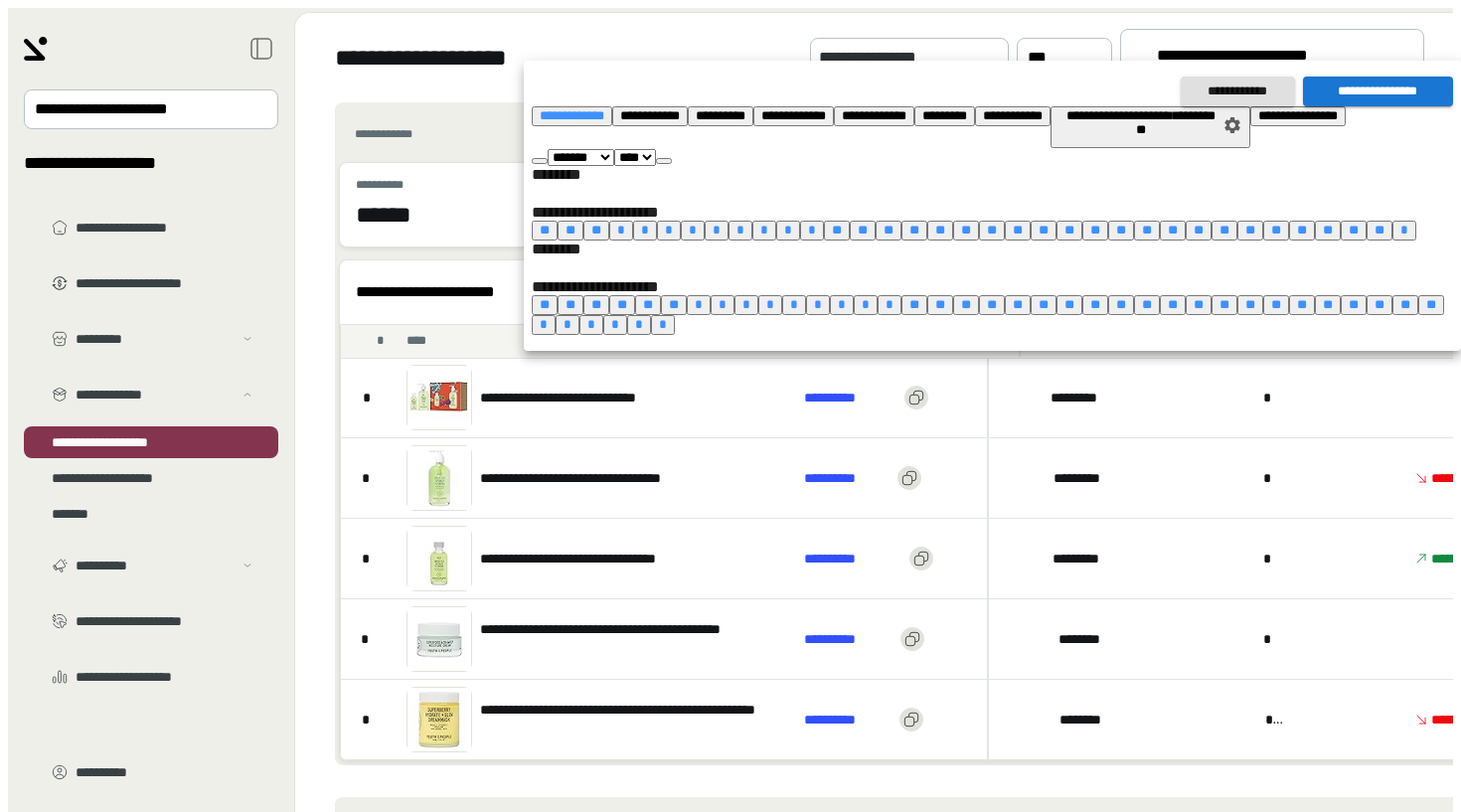 click at bounding box center [540, 161] 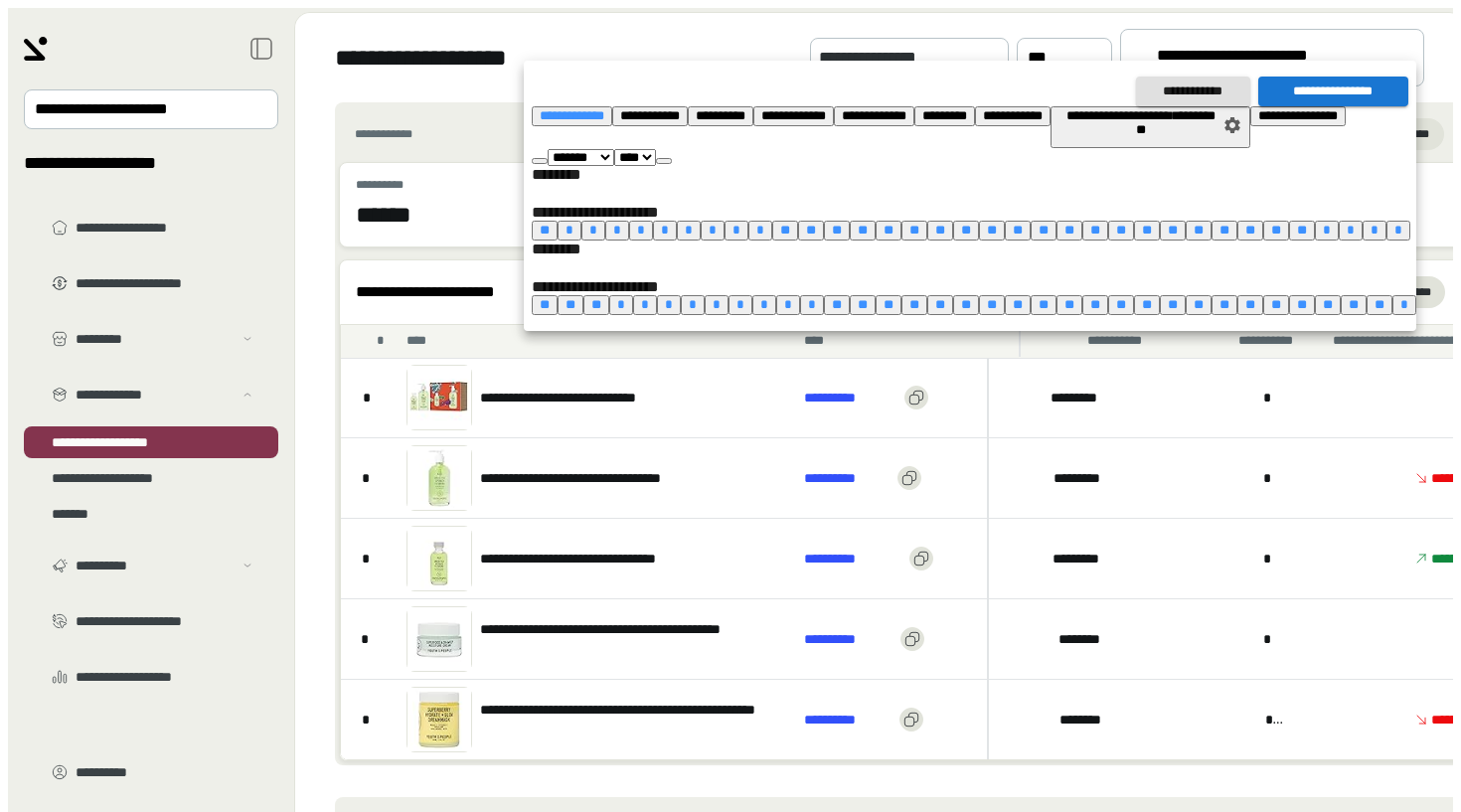 click at bounding box center (540, 161) 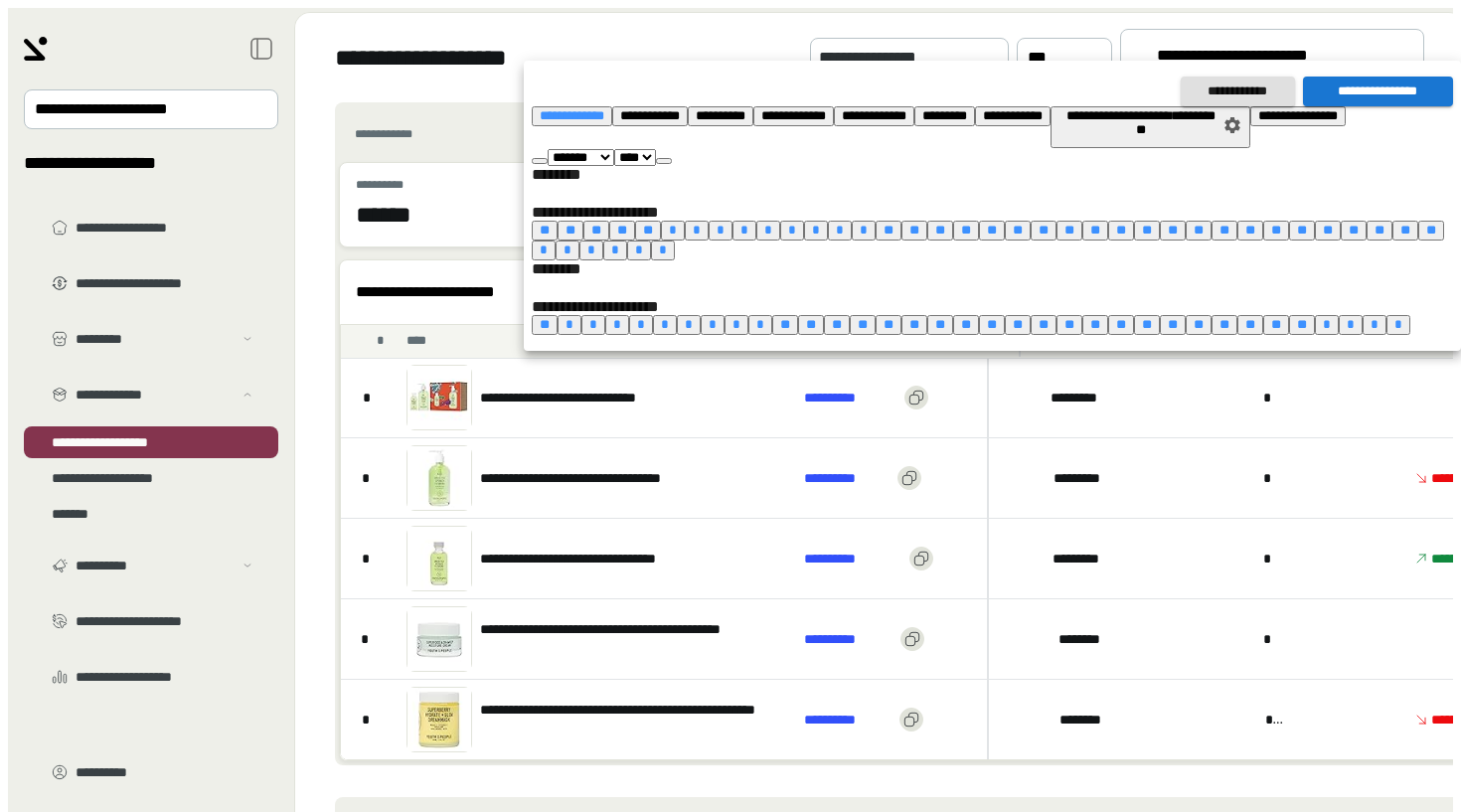 click at bounding box center (540, 161) 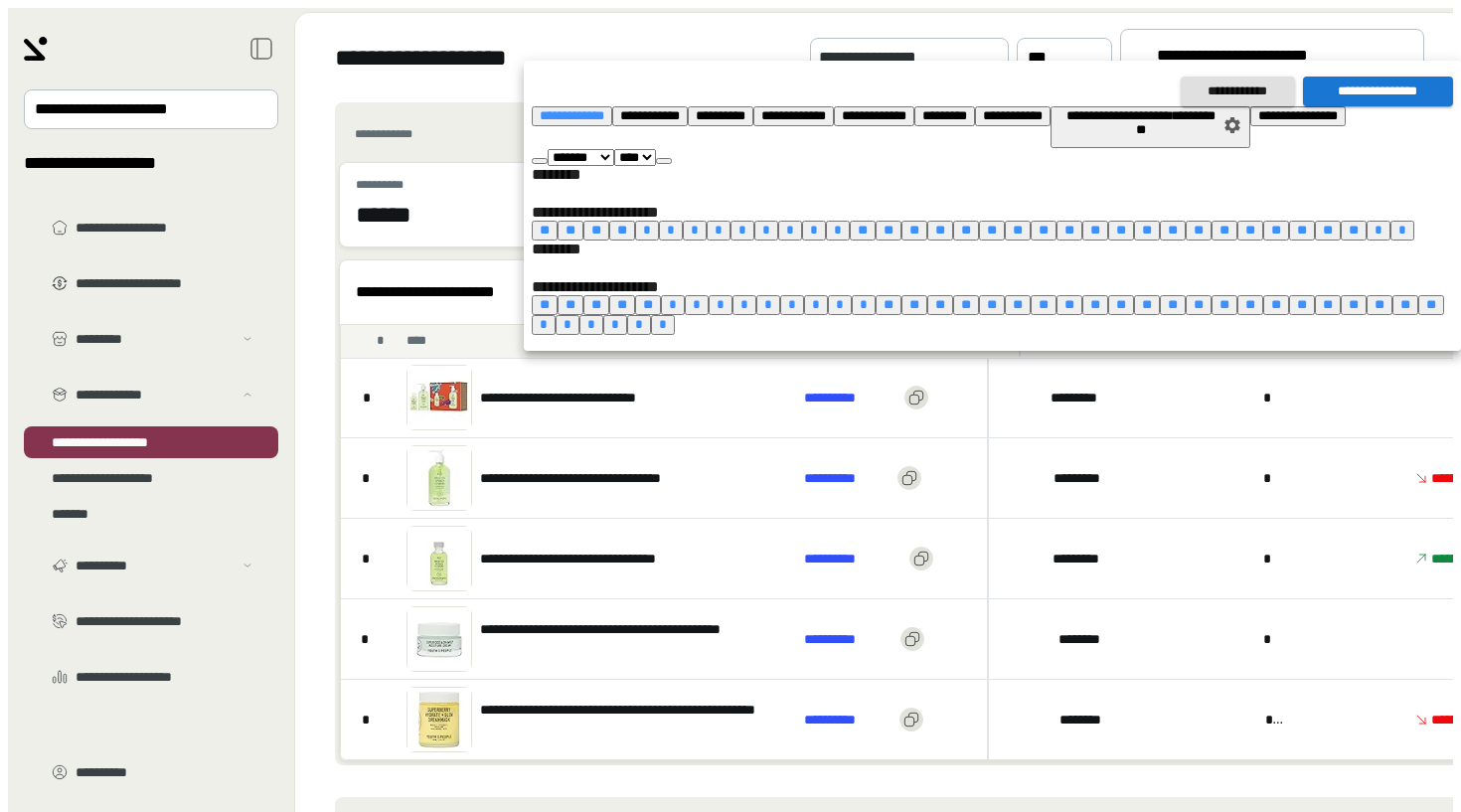 click at bounding box center (540, 161) 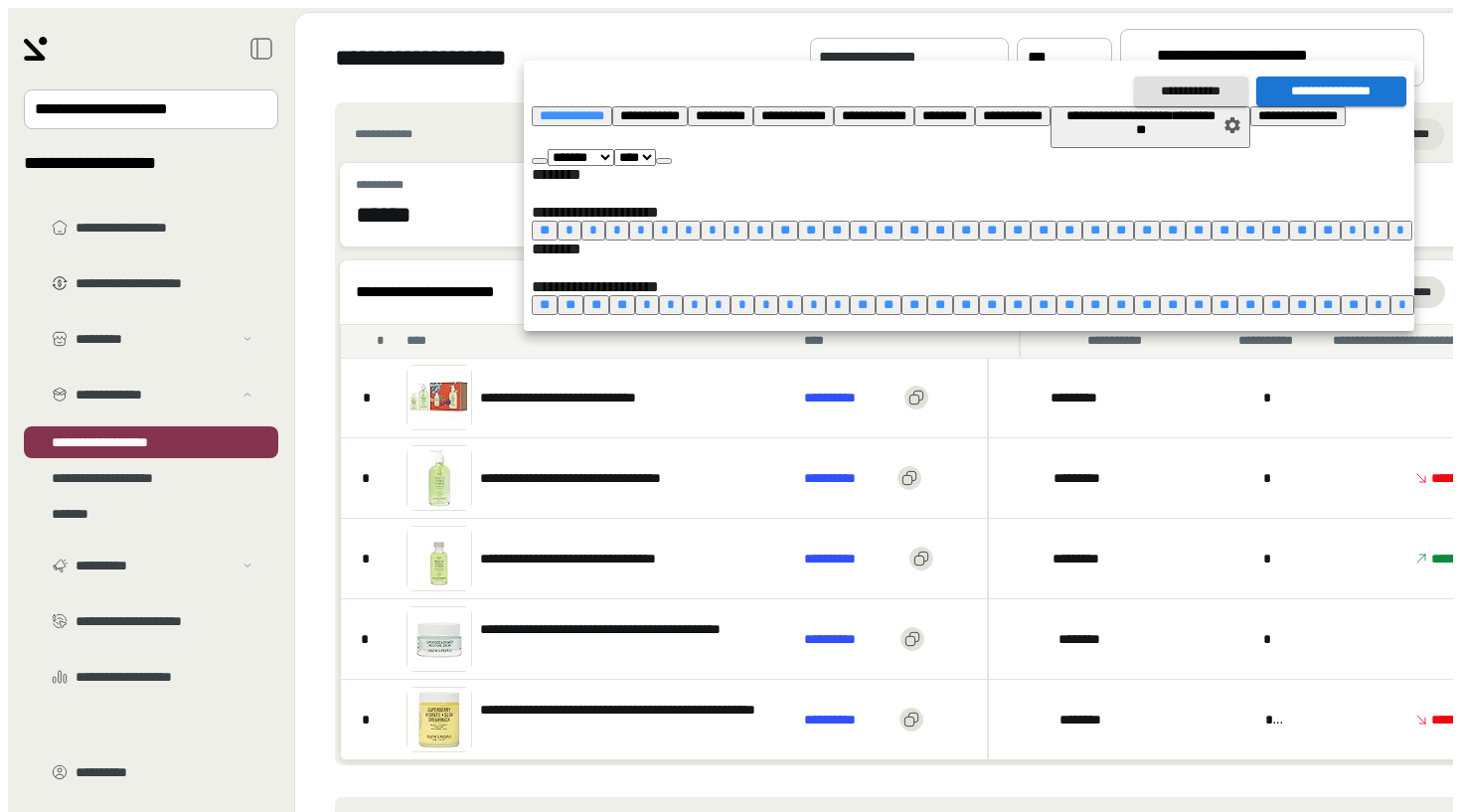 click on "*" at bounding box center [569, 230] 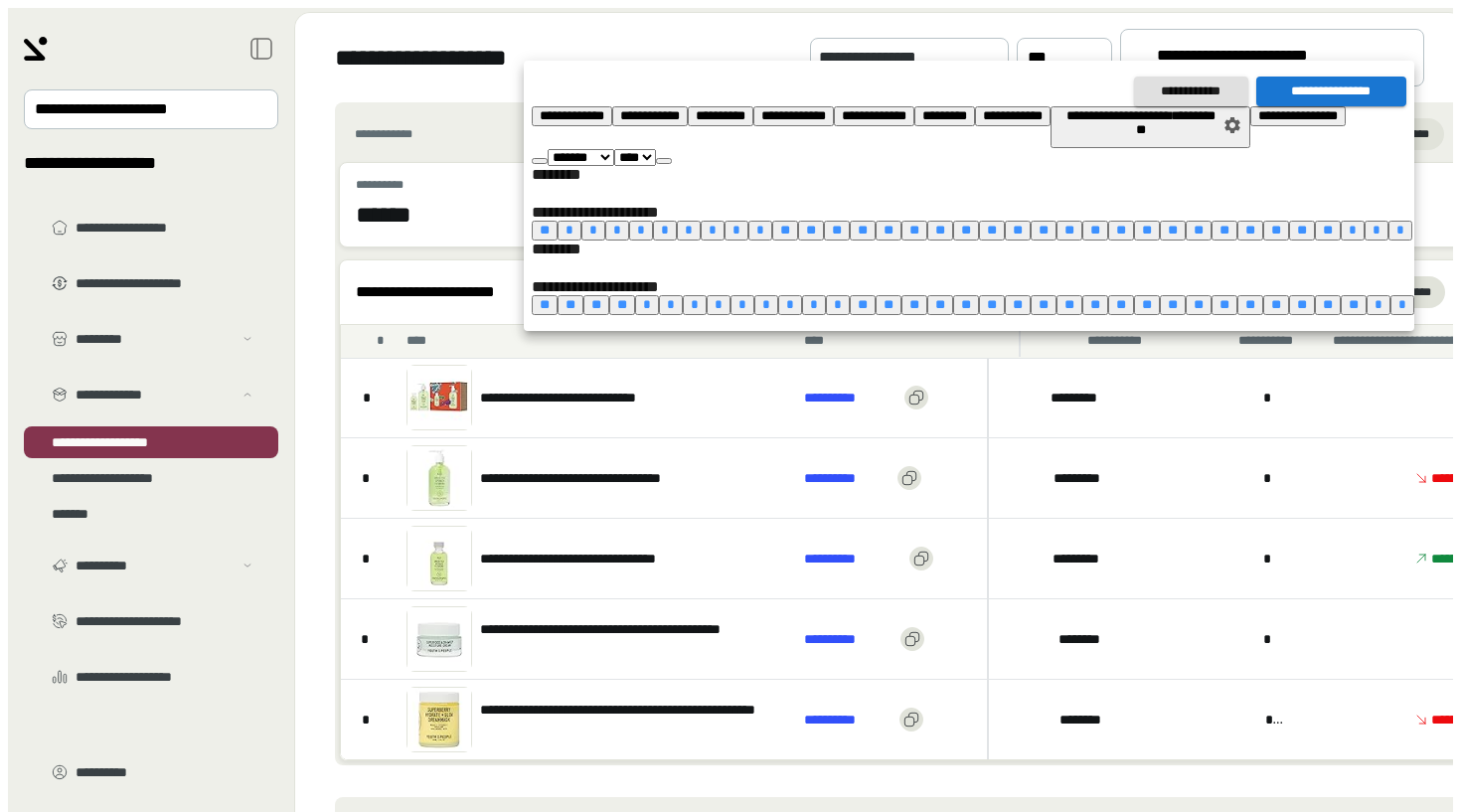 click at bounding box center [664, 161] 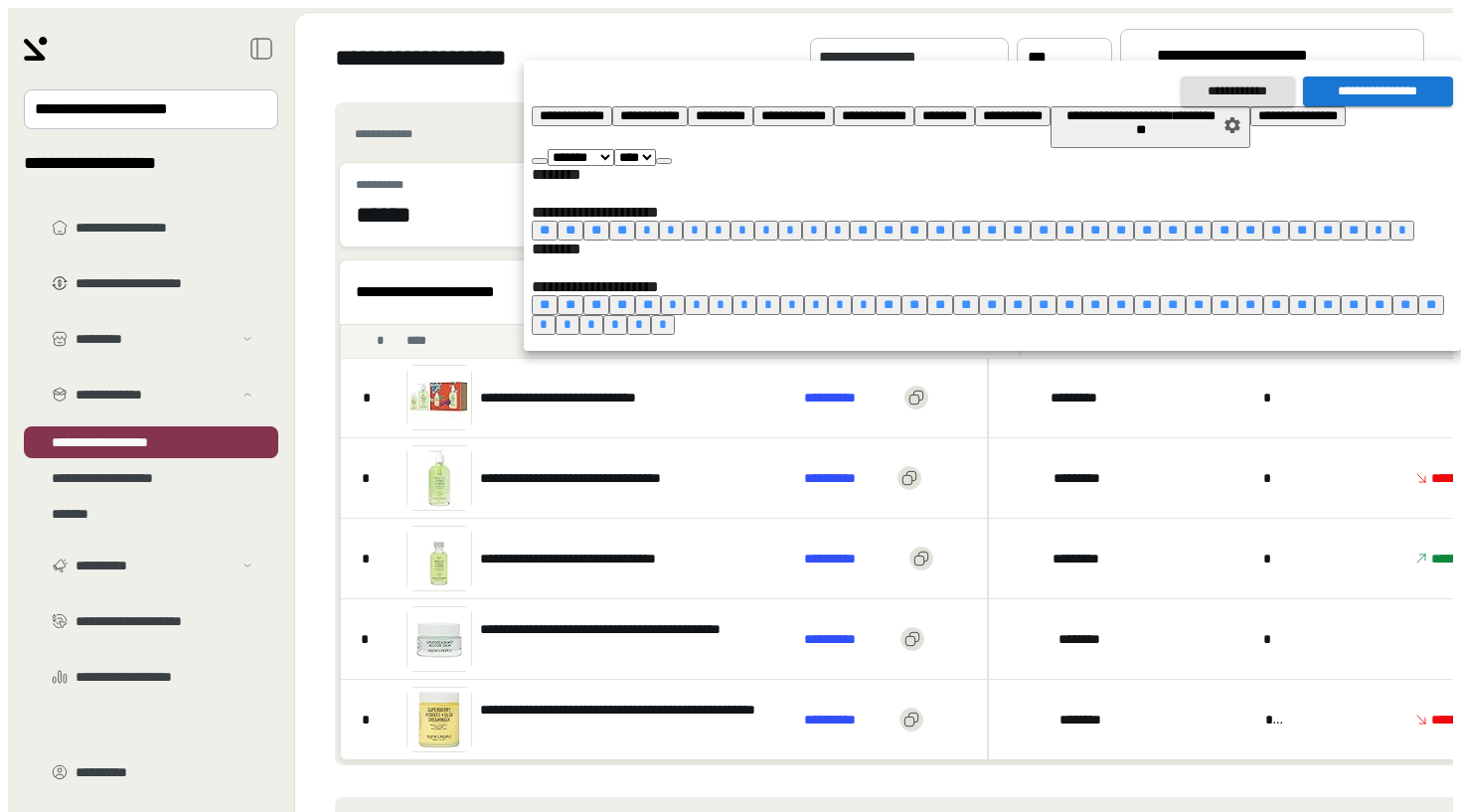 click at bounding box center [664, 161] 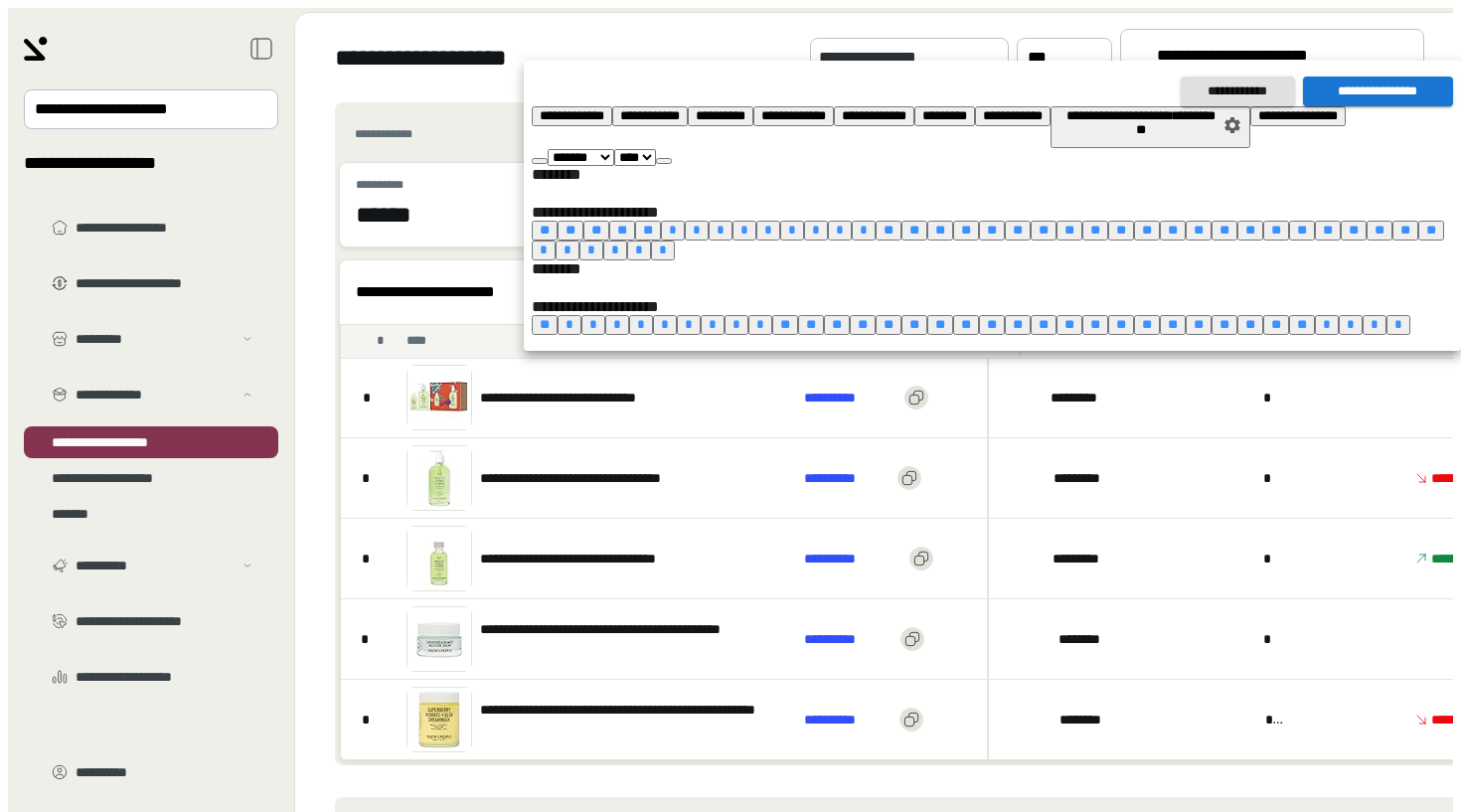 click at bounding box center (664, 161) 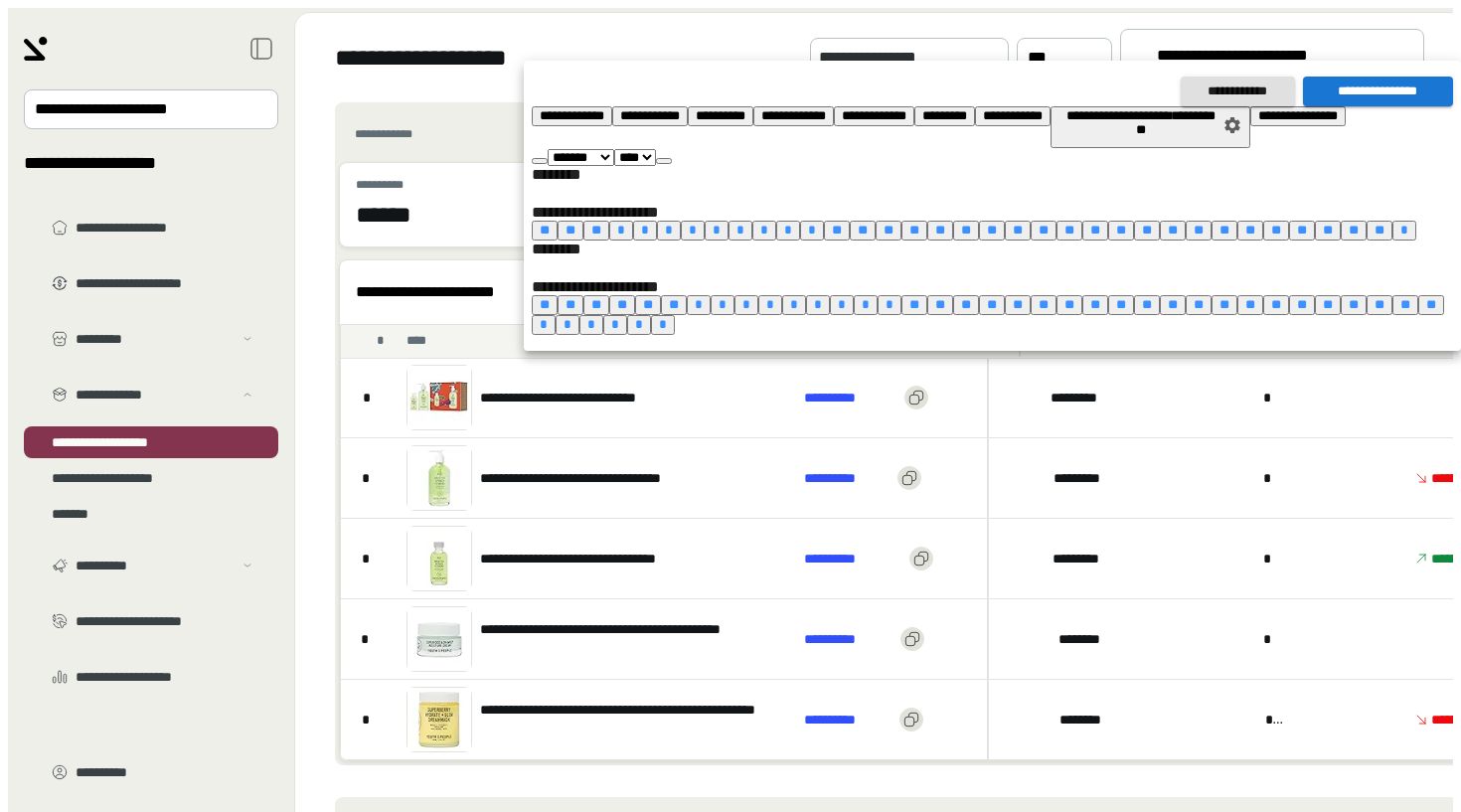 click at bounding box center (664, 161) 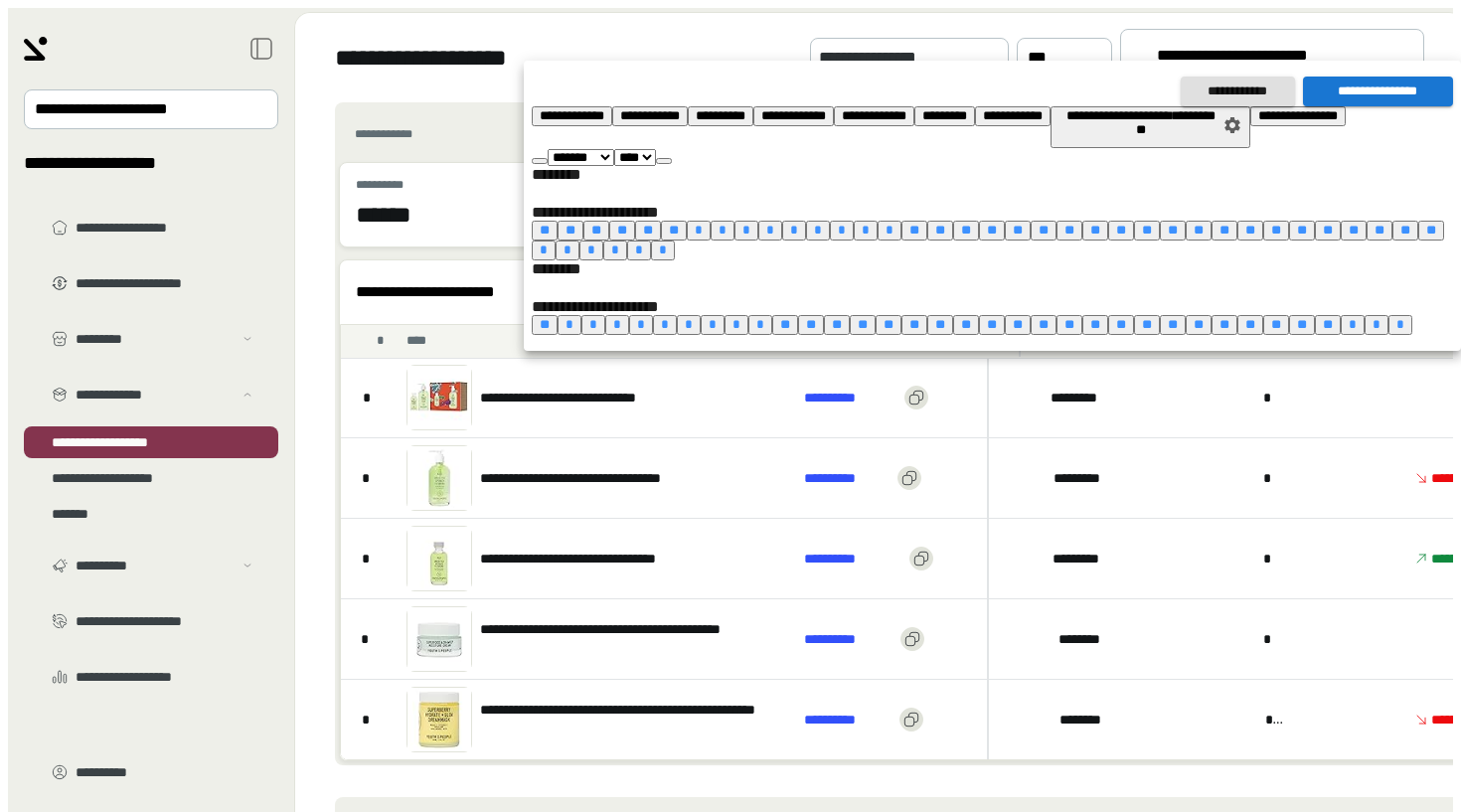 click at bounding box center [664, 161] 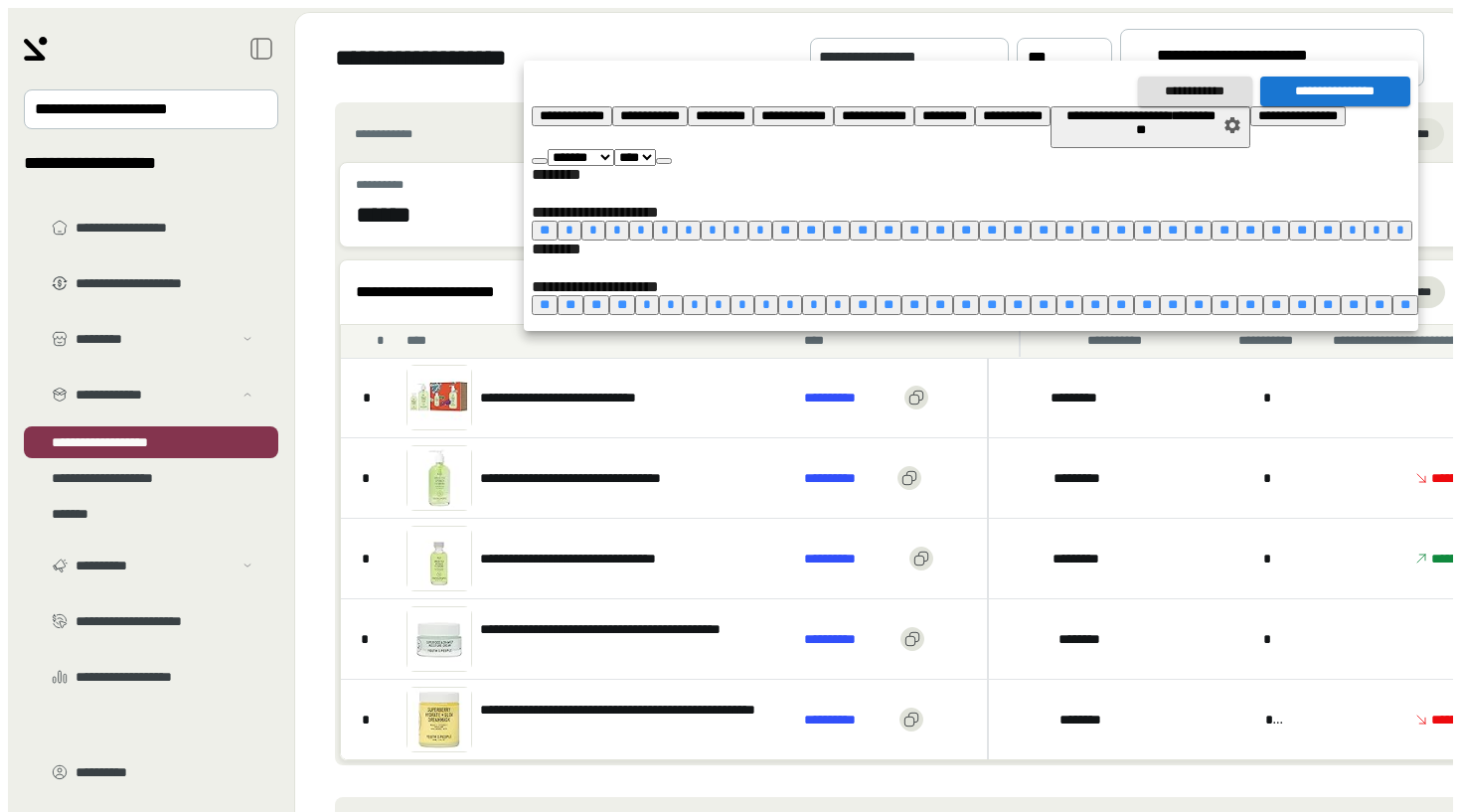click at bounding box center (664, 161) 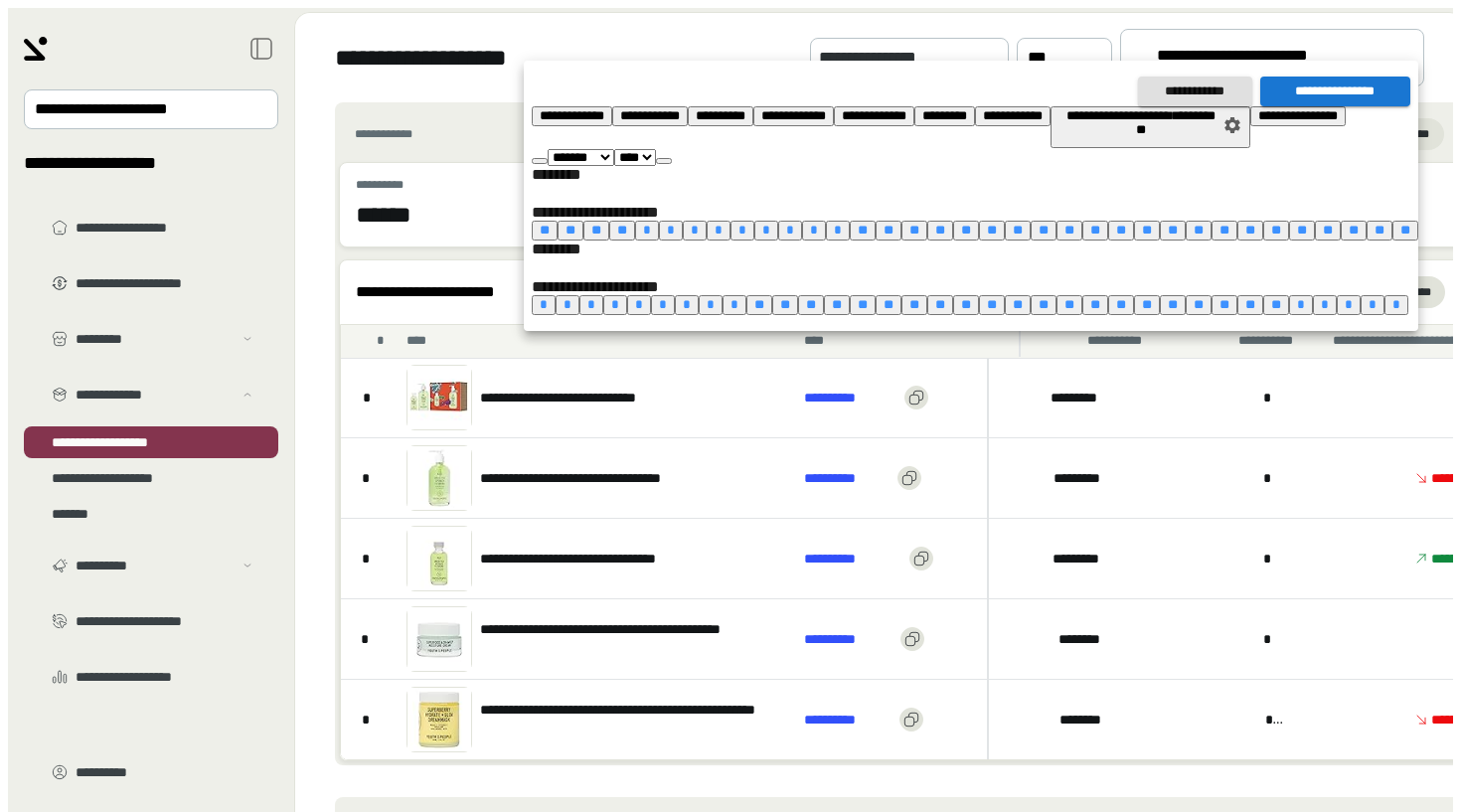 click at bounding box center (664, 161) 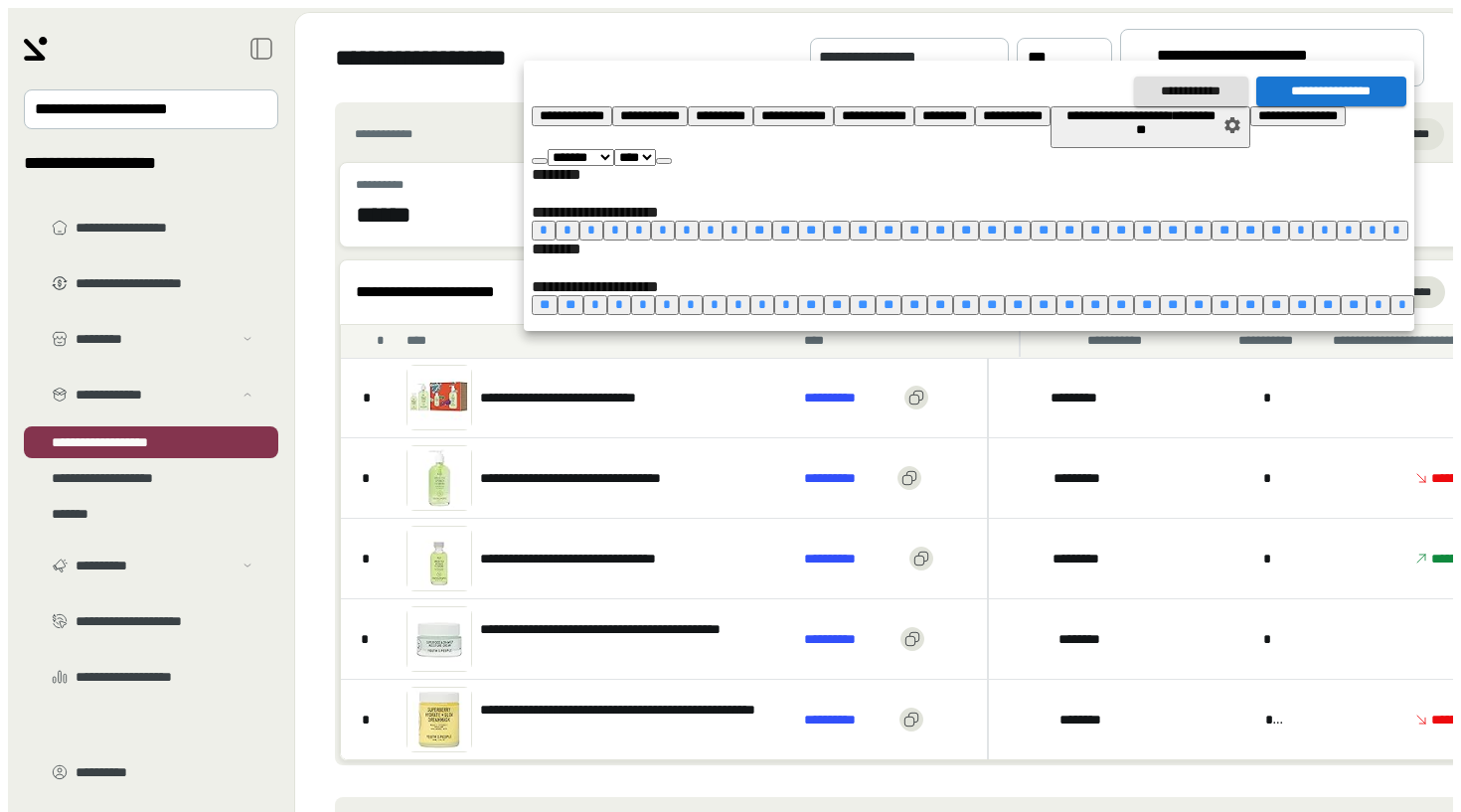 click at bounding box center [664, 161] 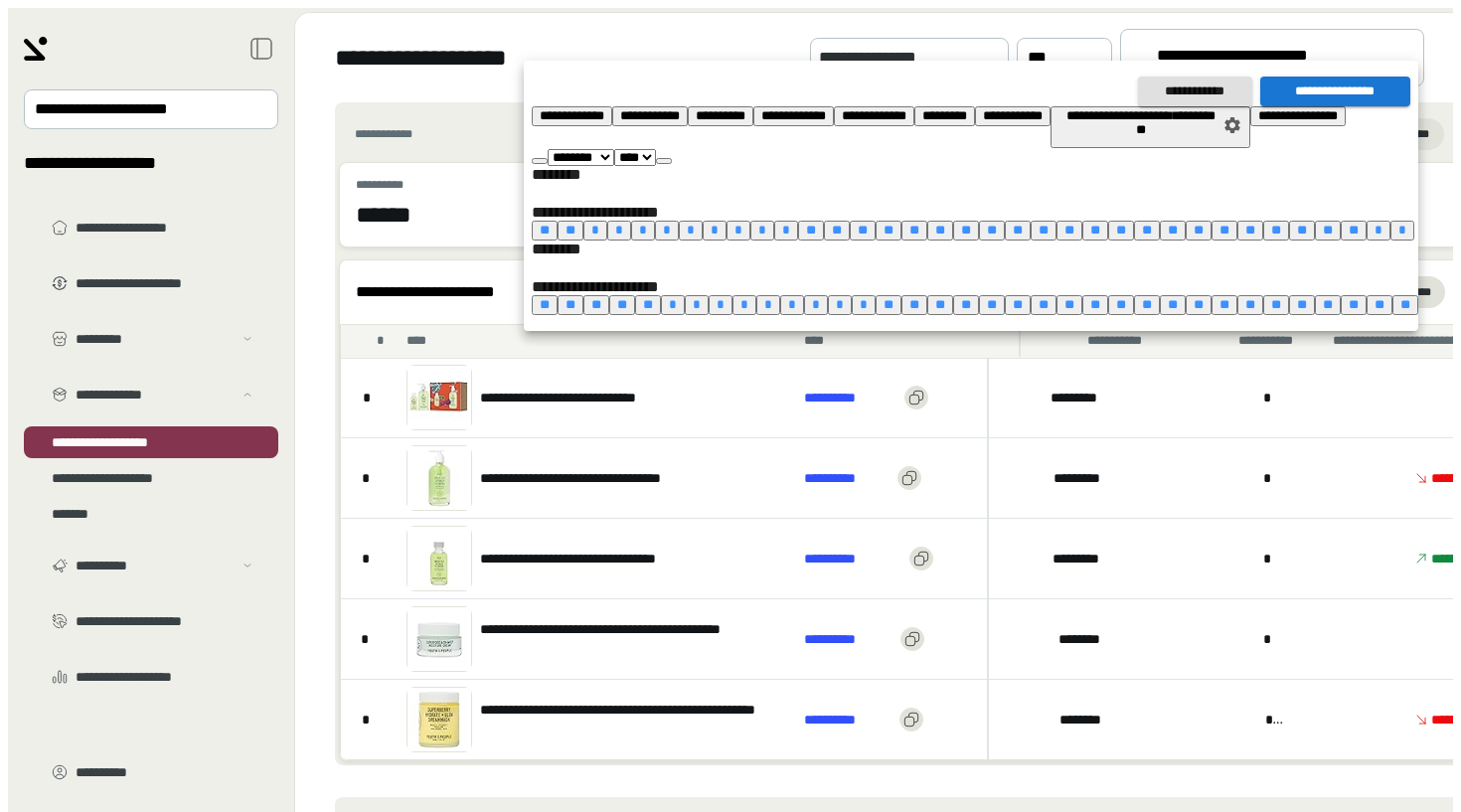 click at bounding box center [664, 161] 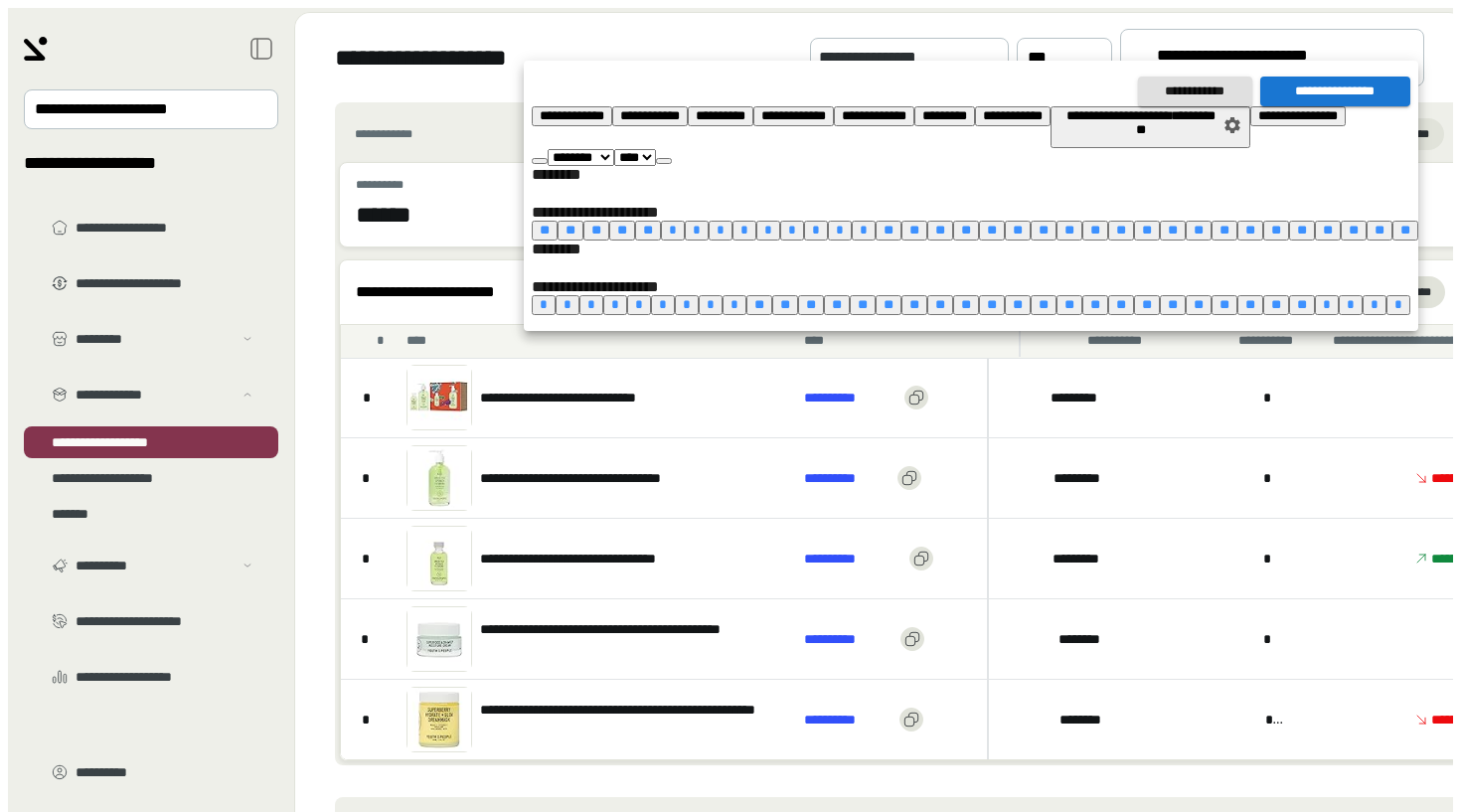 click on "**" at bounding box center (1302, 304) 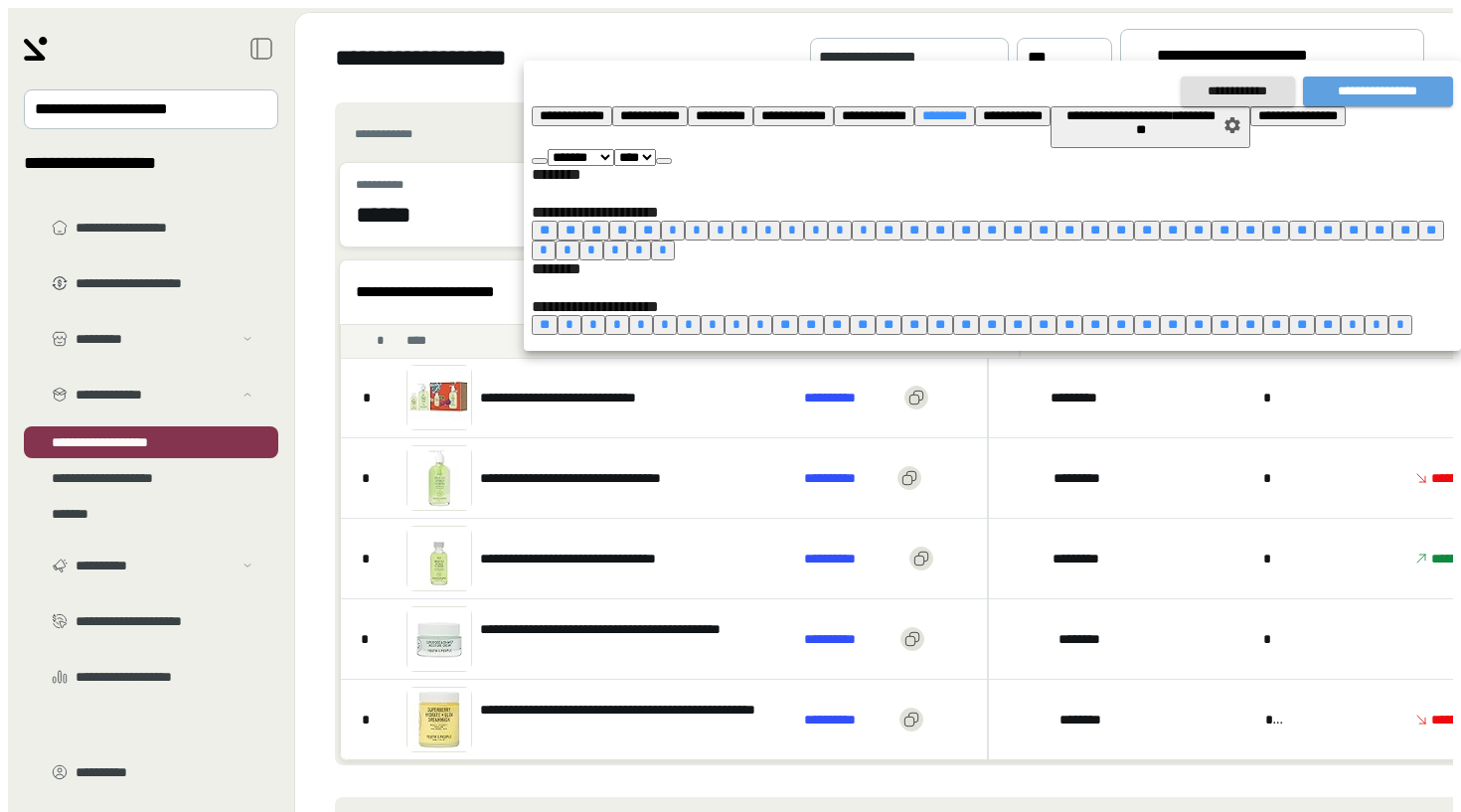 click on "••••••••••••••••" at bounding box center [1378, 91] 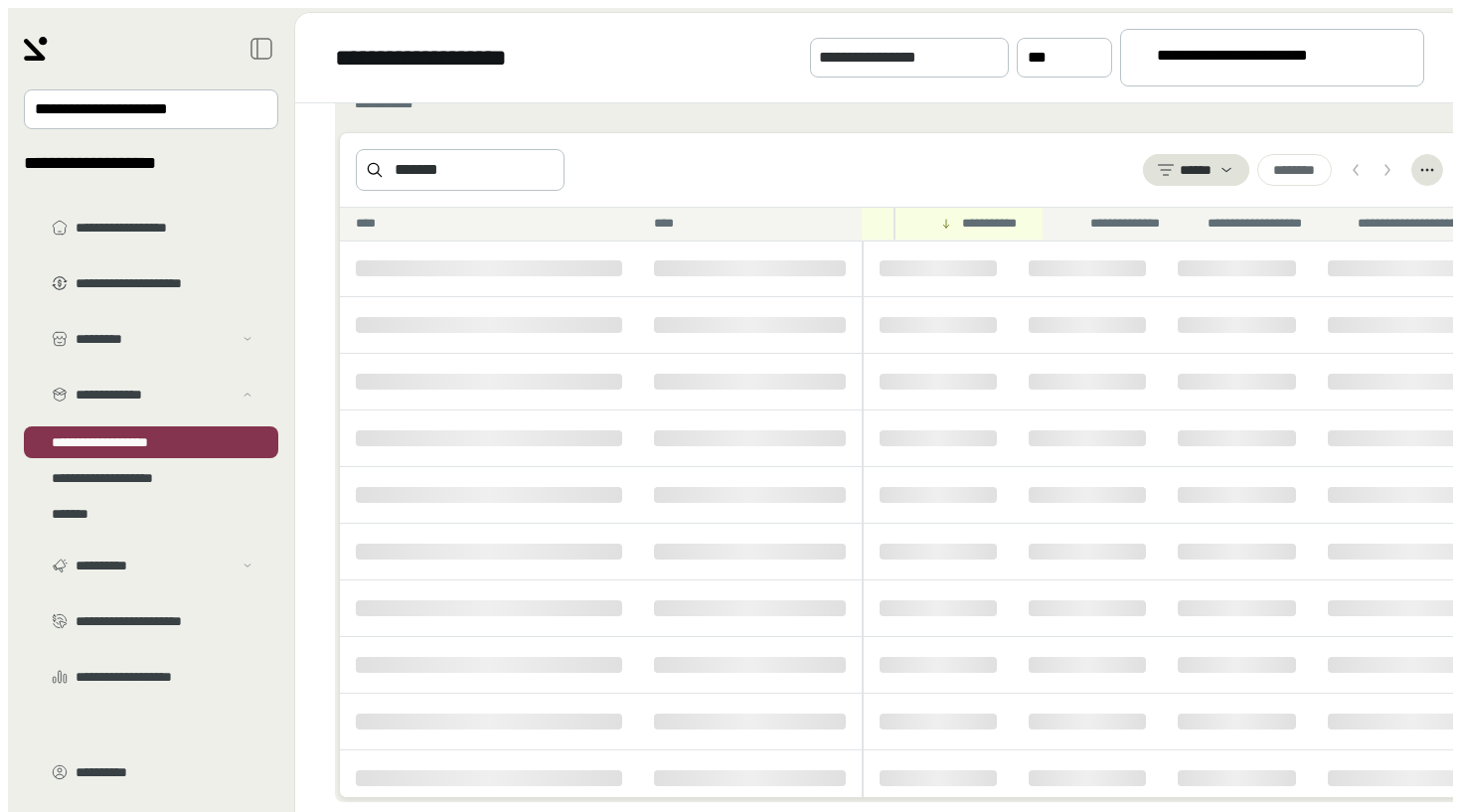 scroll, scrollTop: 720, scrollLeft: 0, axis: vertical 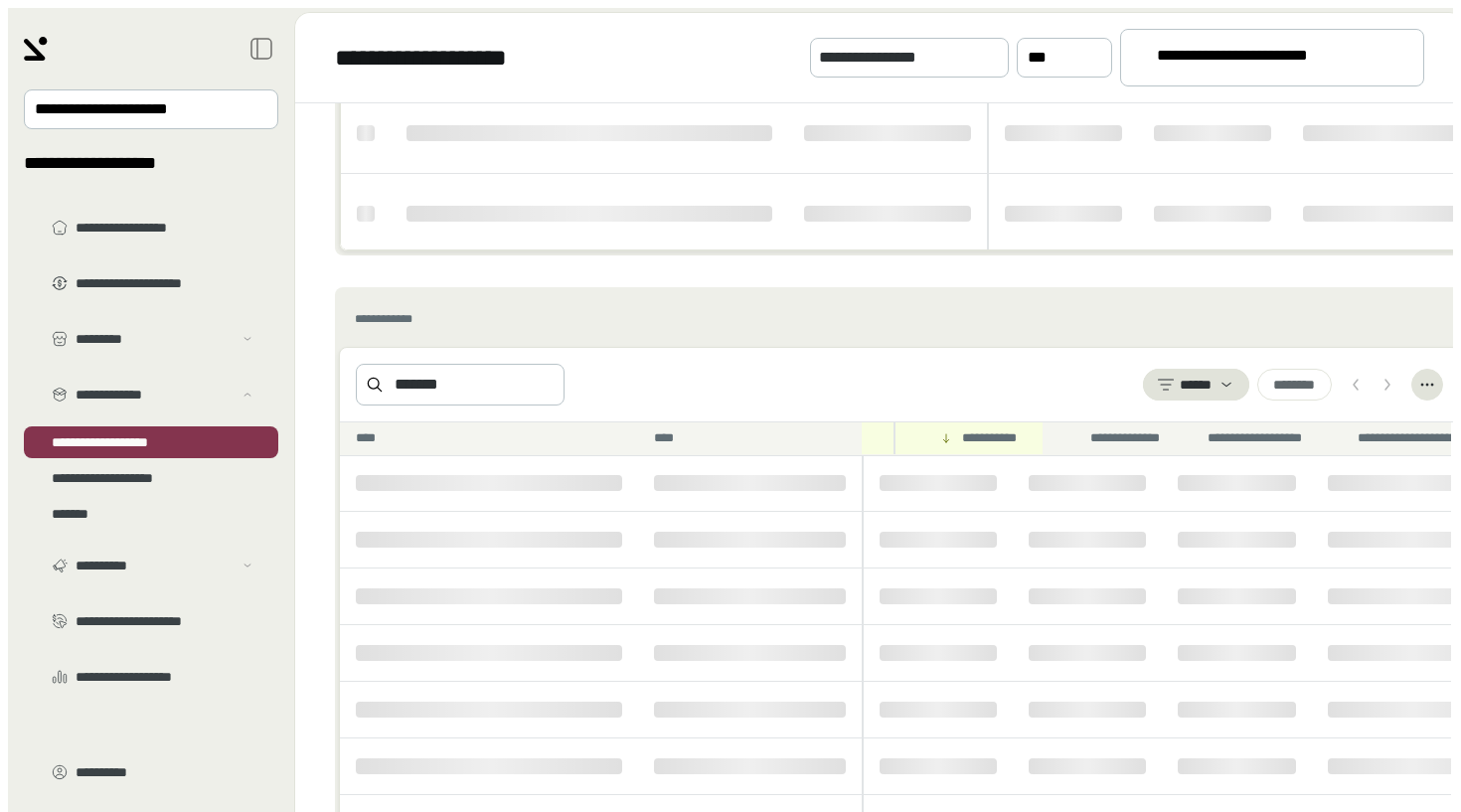 click on "**********" at bounding box center (895, 306) 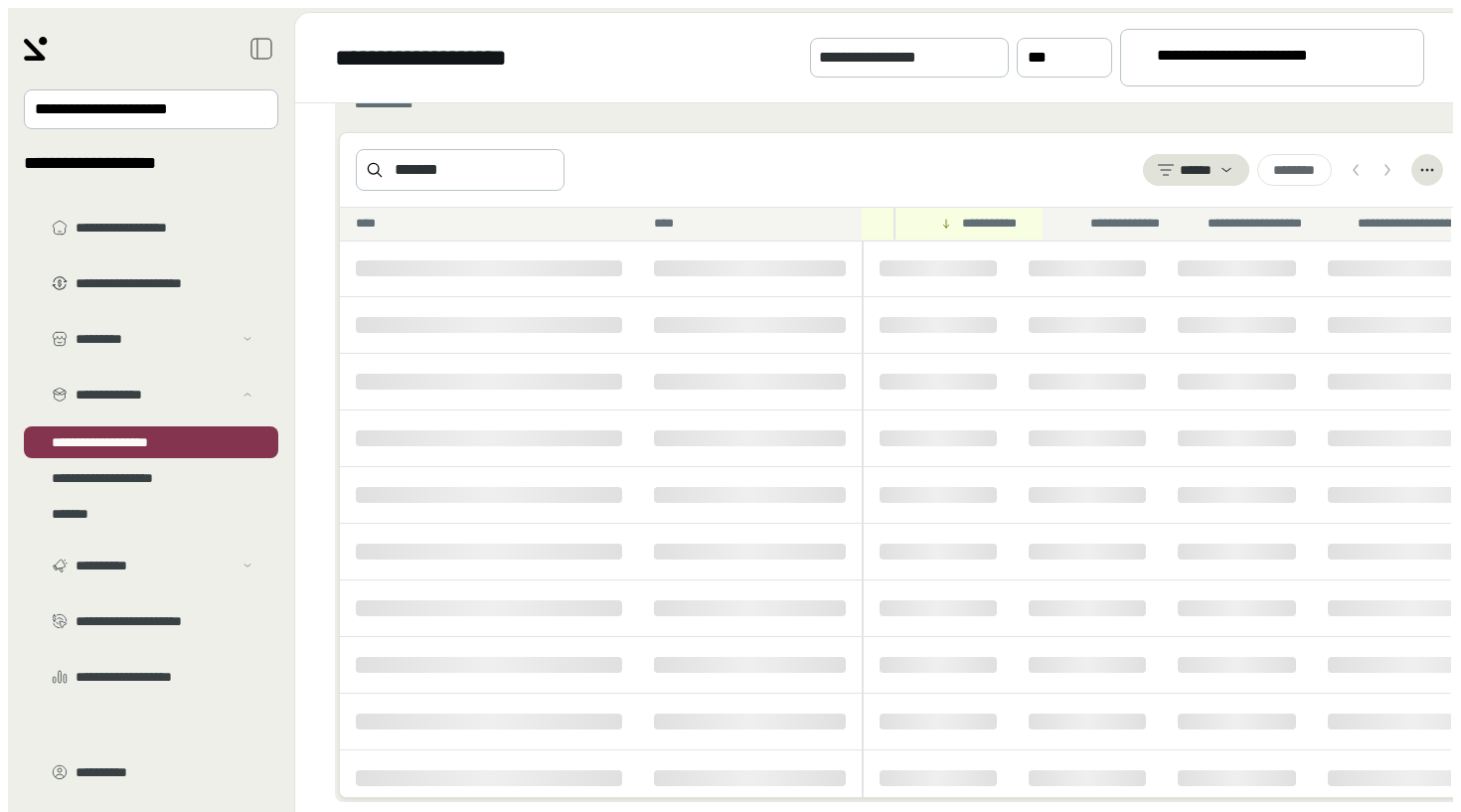 scroll, scrollTop: 720, scrollLeft: 0, axis: vertical 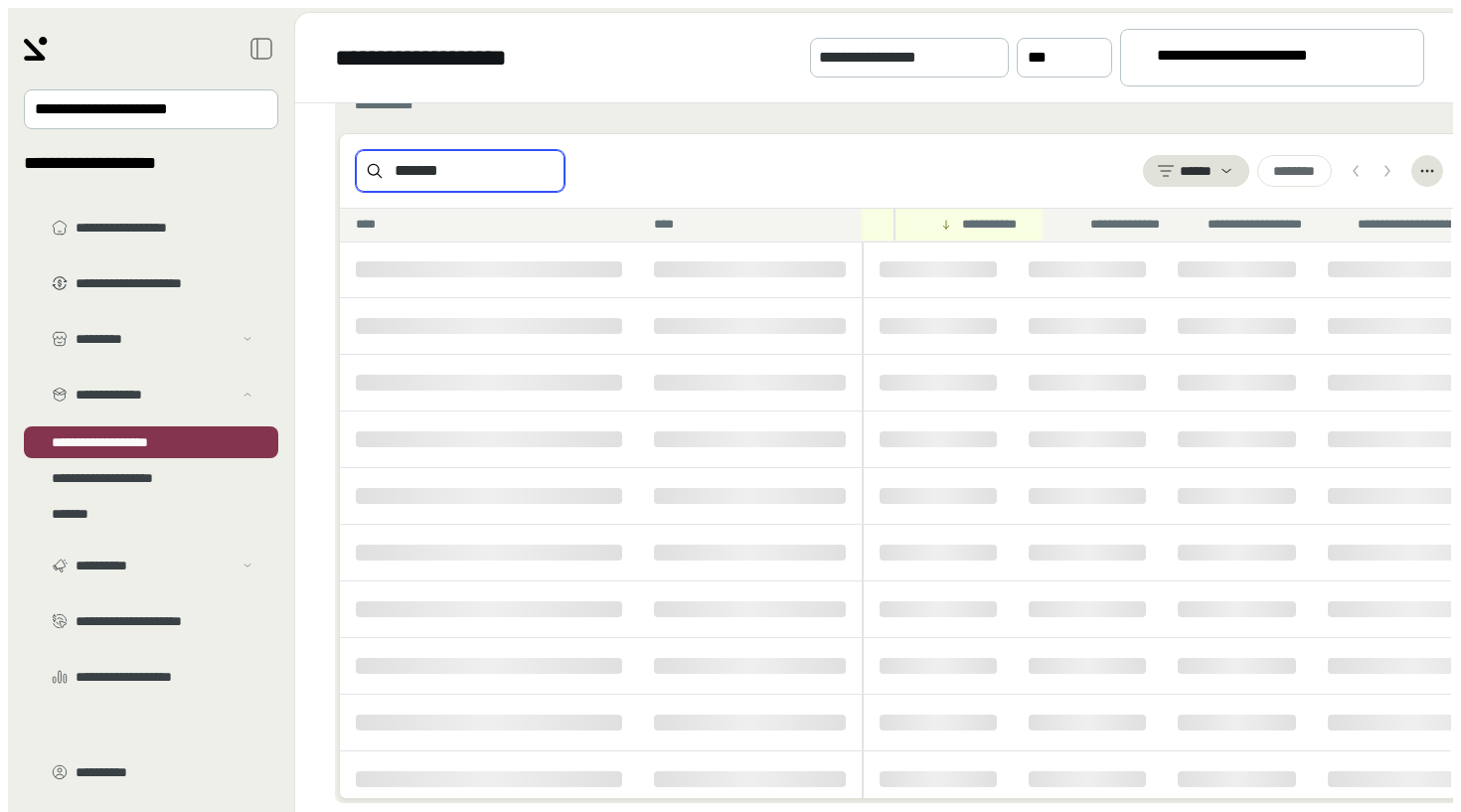 click on "•••••••" at bounding box center [474, 171] 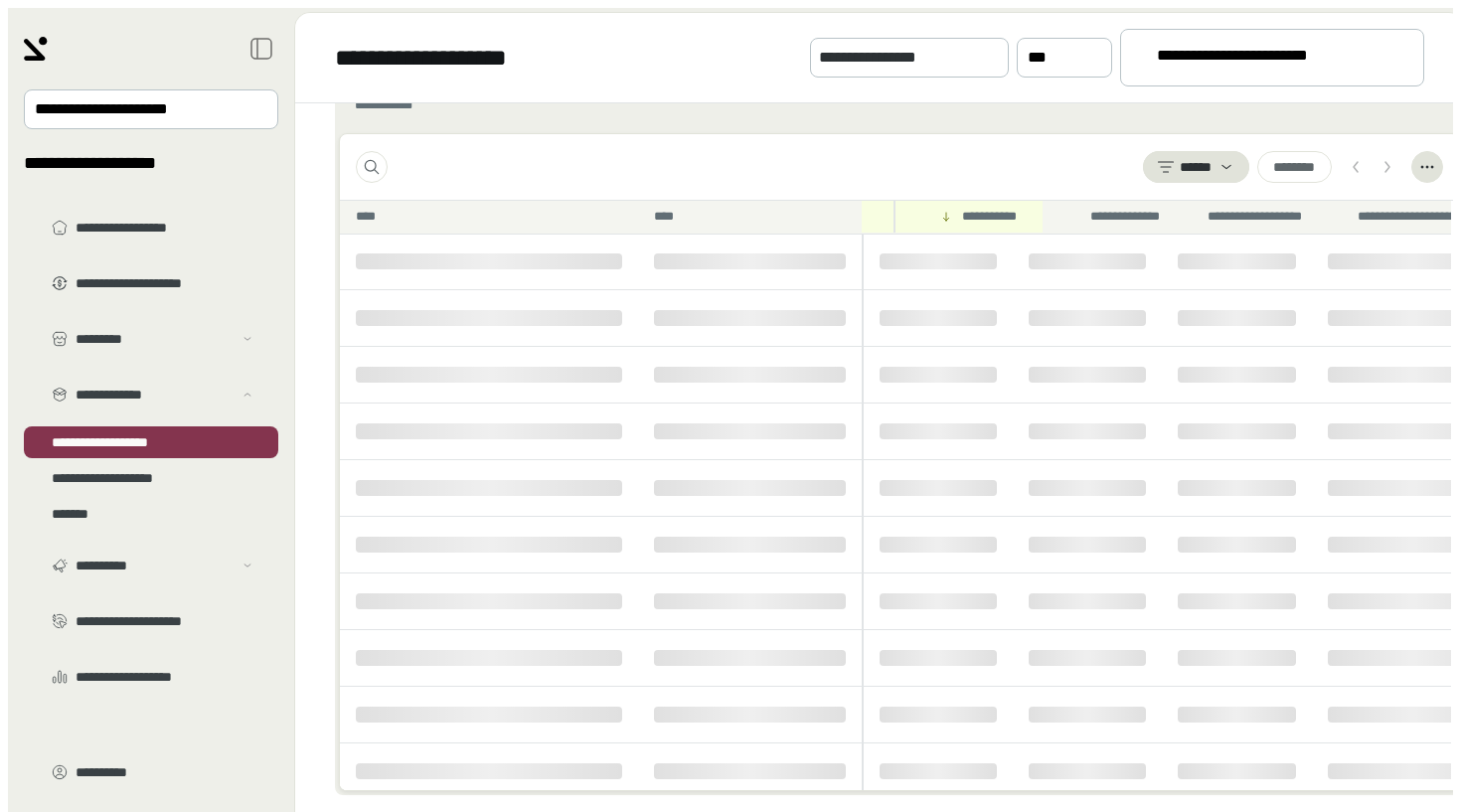 type 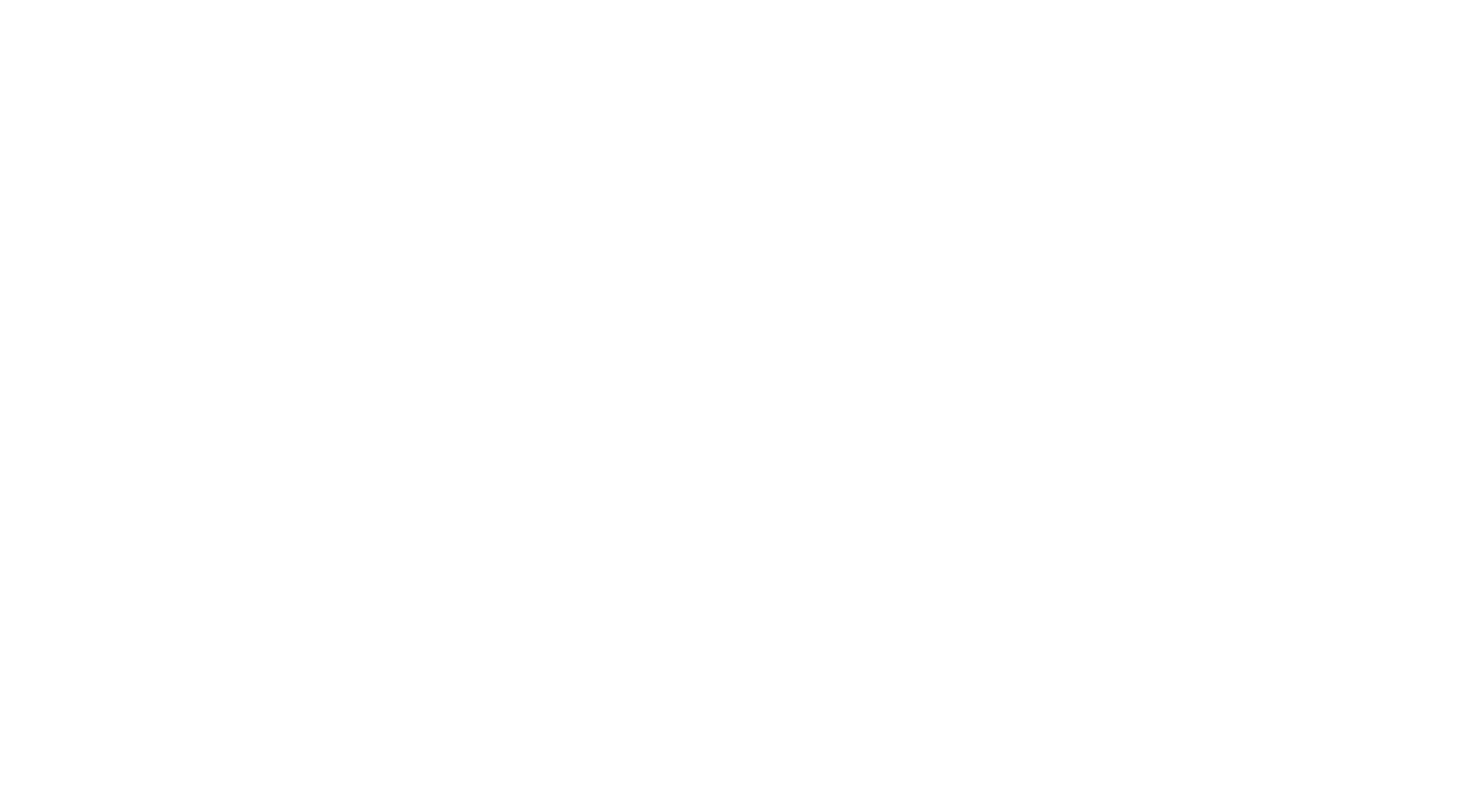 scroll, scrollTop: 0, scrollLeft: 0, axis: both 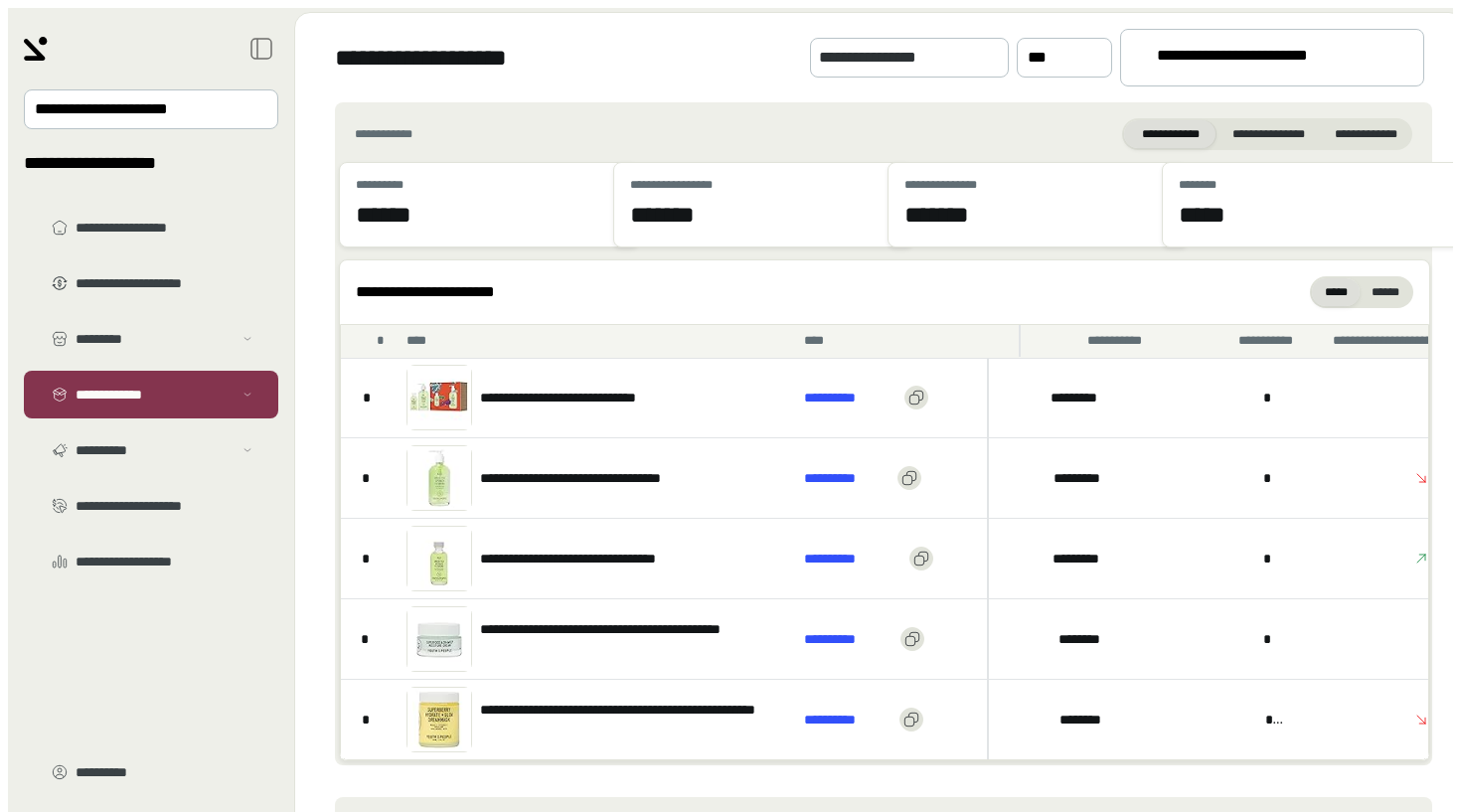 click on "••••••••••• • •••••••••••" at bounding box center [1263, 59] 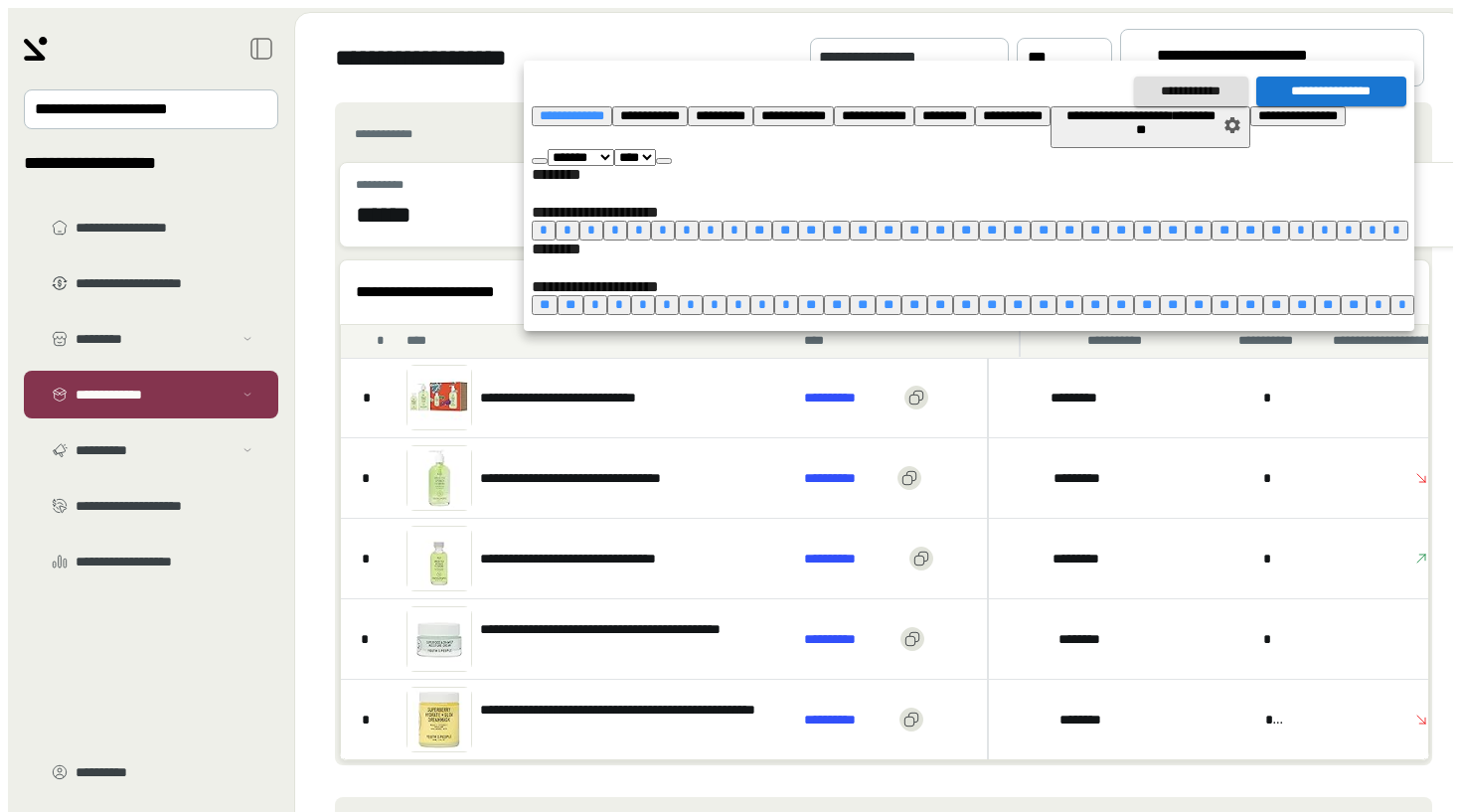 click on "•••••••••" at bounding box center [571, 115] 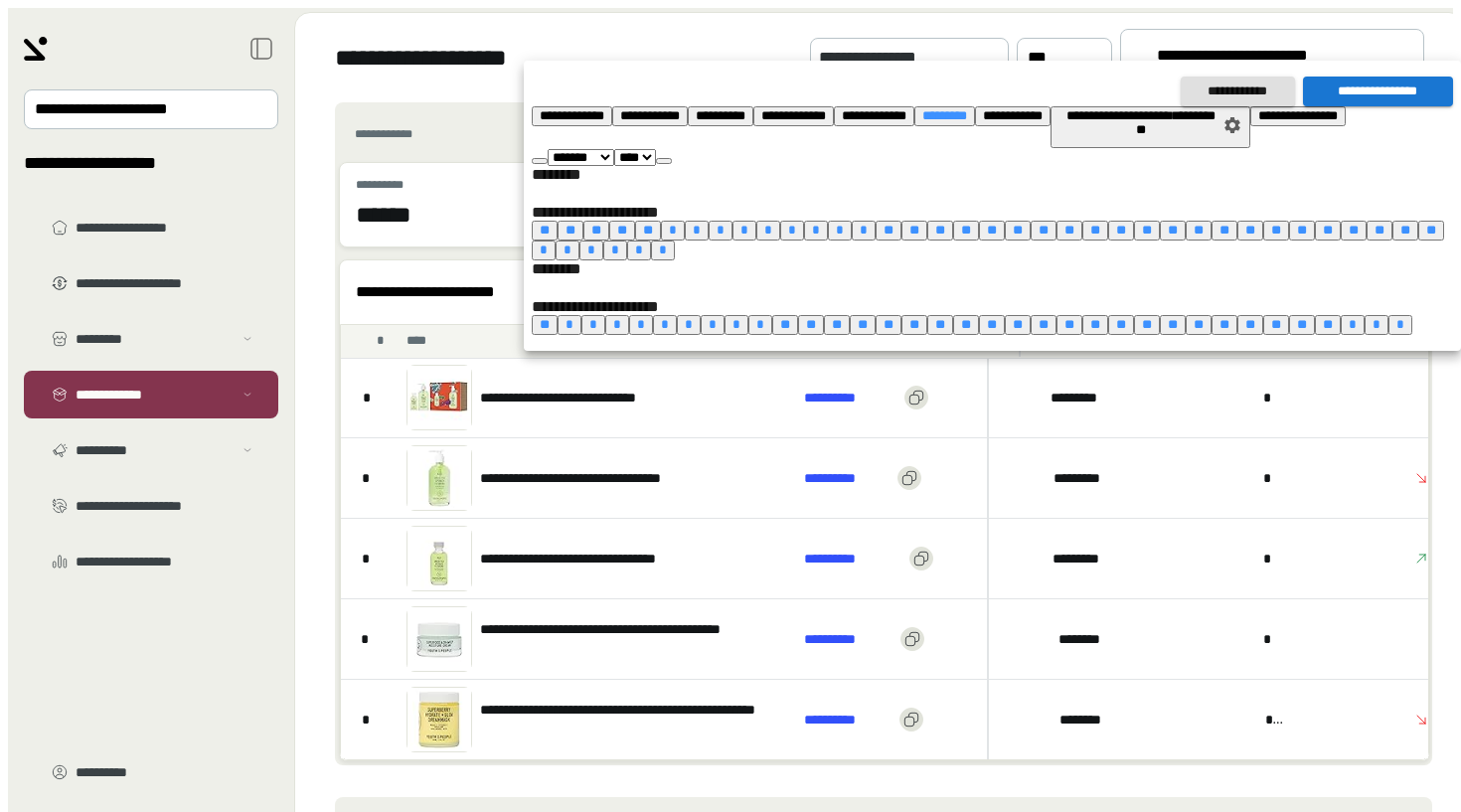 click on "••••••••••••••••" at bounding box center [1378, 91] 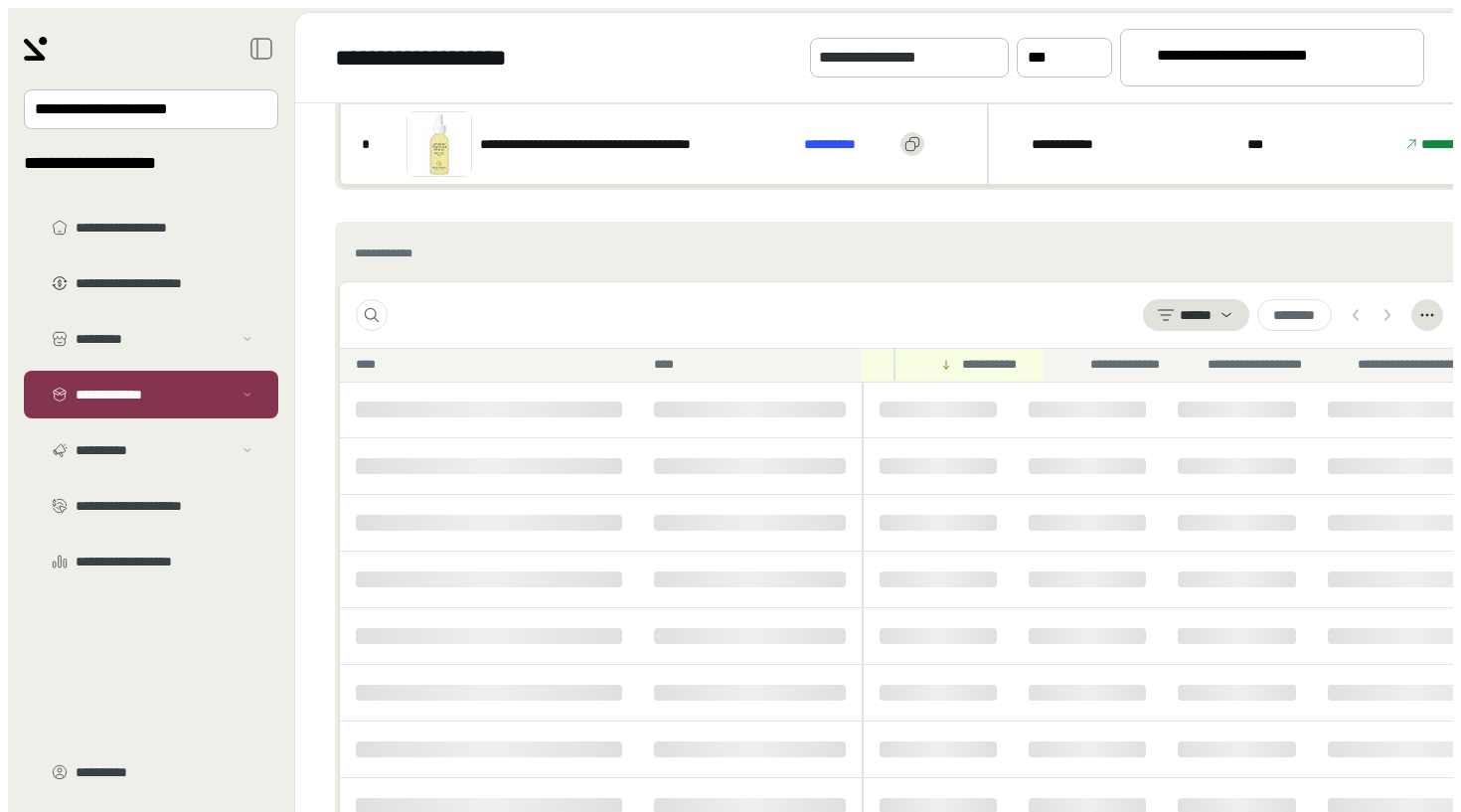 scroll, scrollTop: 539, scrollLeft: 0, axis: vertical 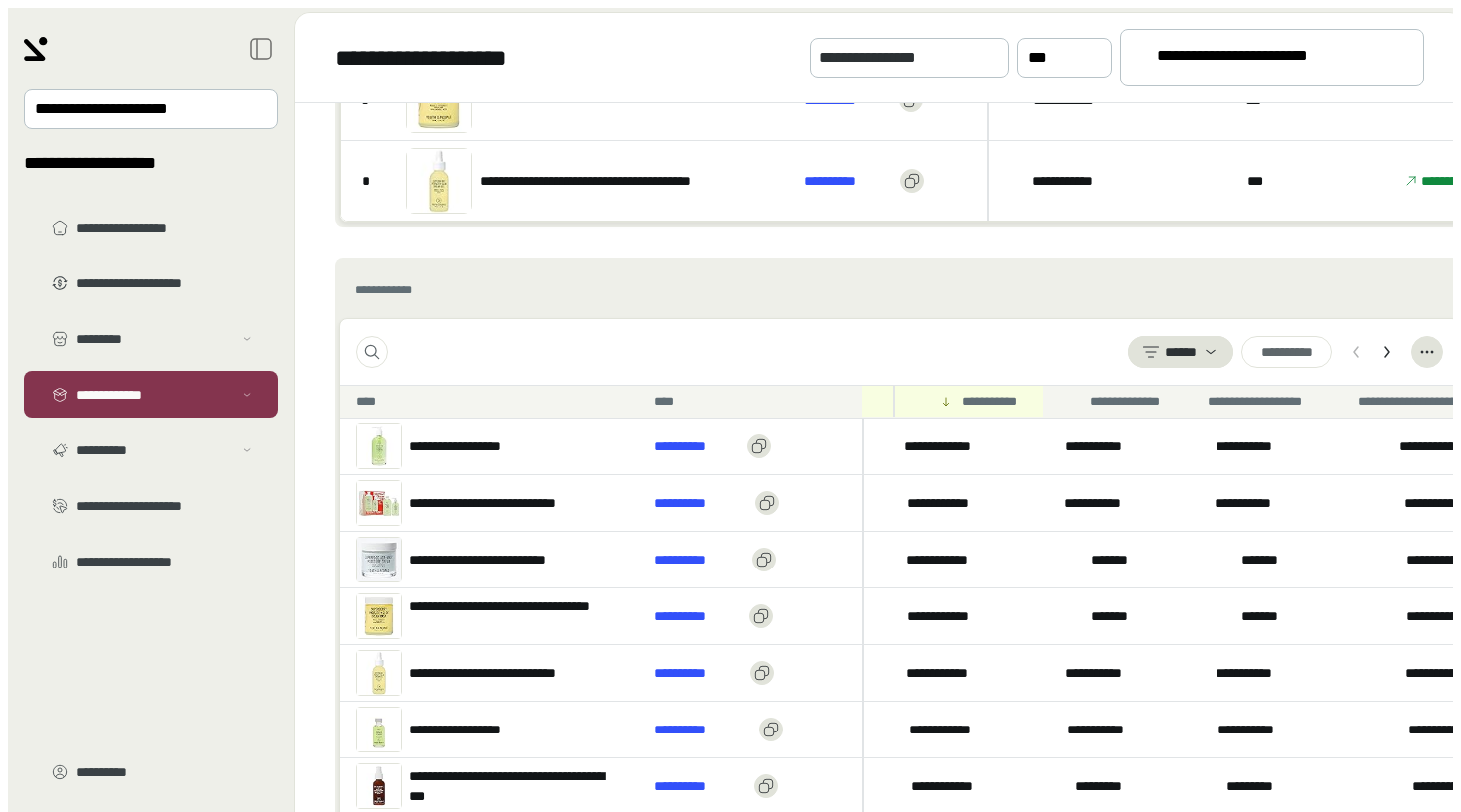 click on "•••••• • • •• •• ••" at bounding box center [899, 352] 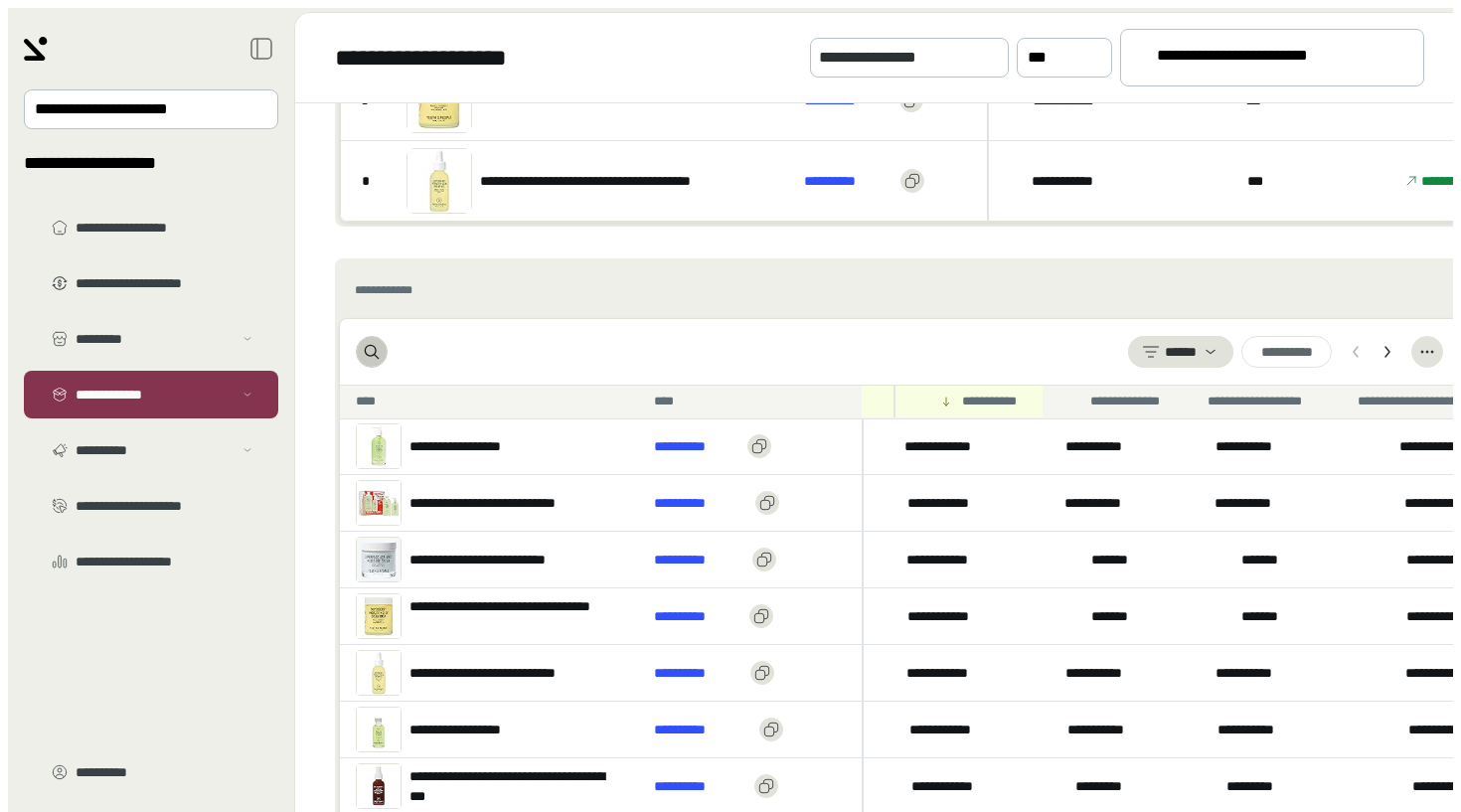 click at bounding box center [372, 352] 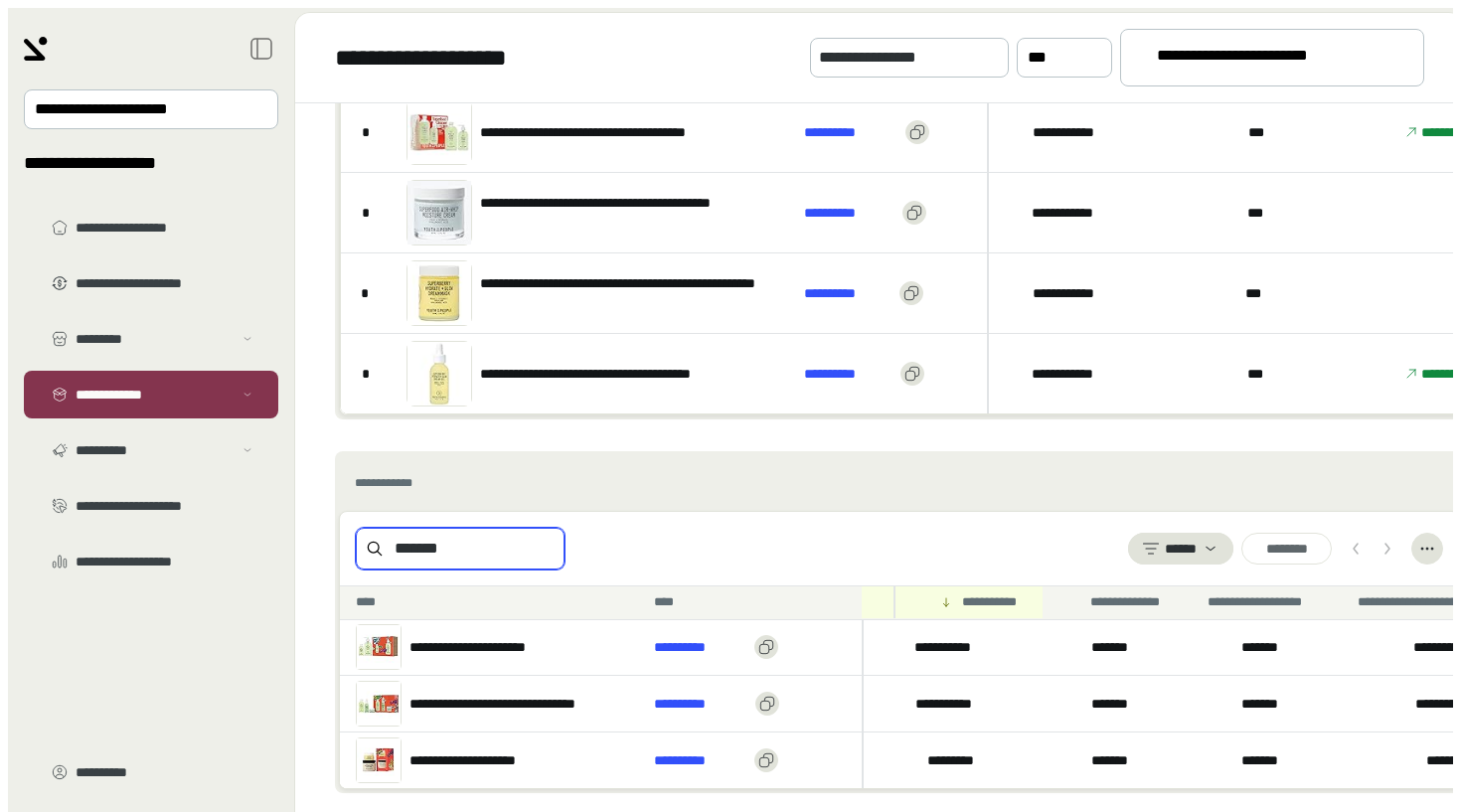 scroll, scrollTop: 330, scrollLeft: 0, axis: vertical 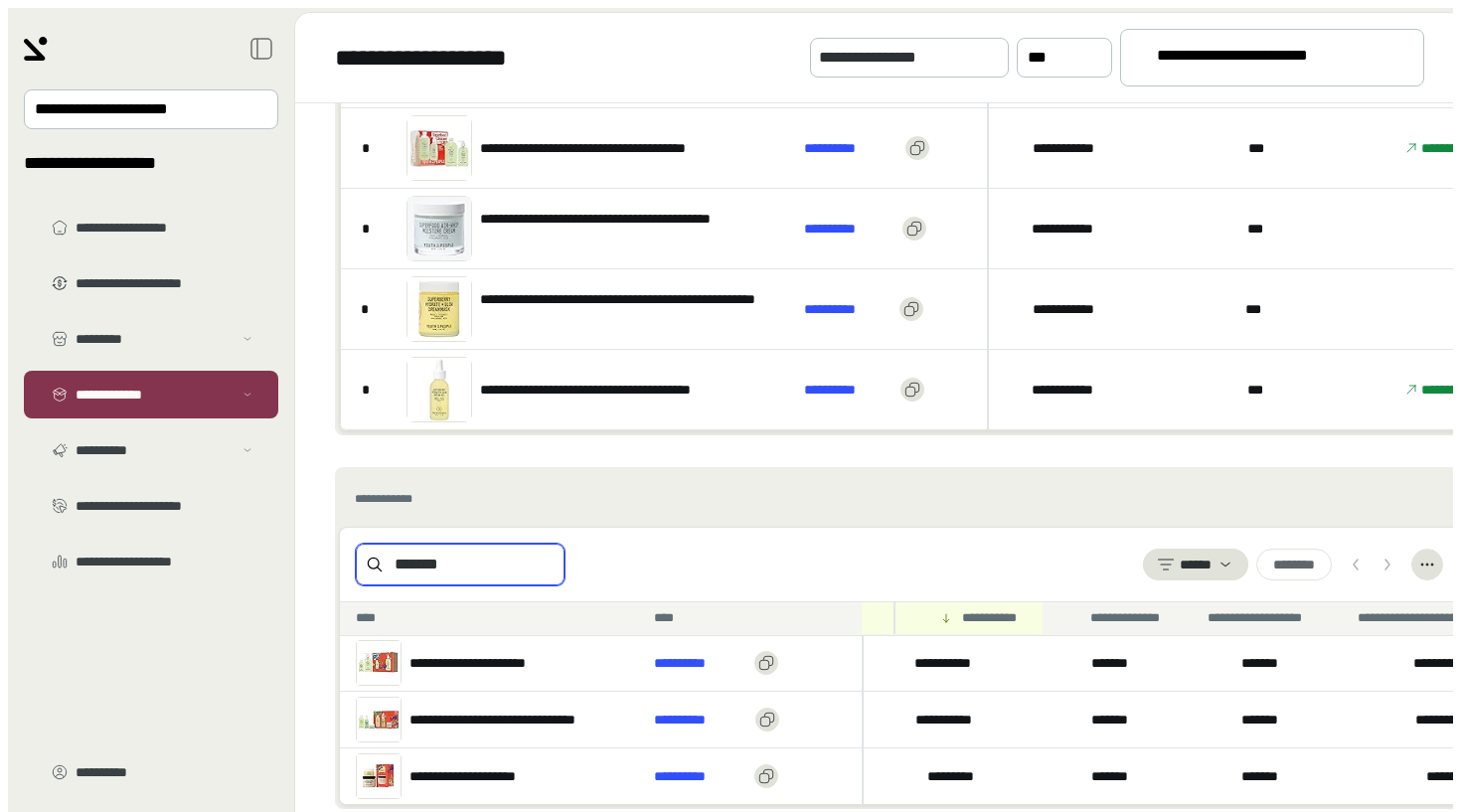 type on "•••••••" 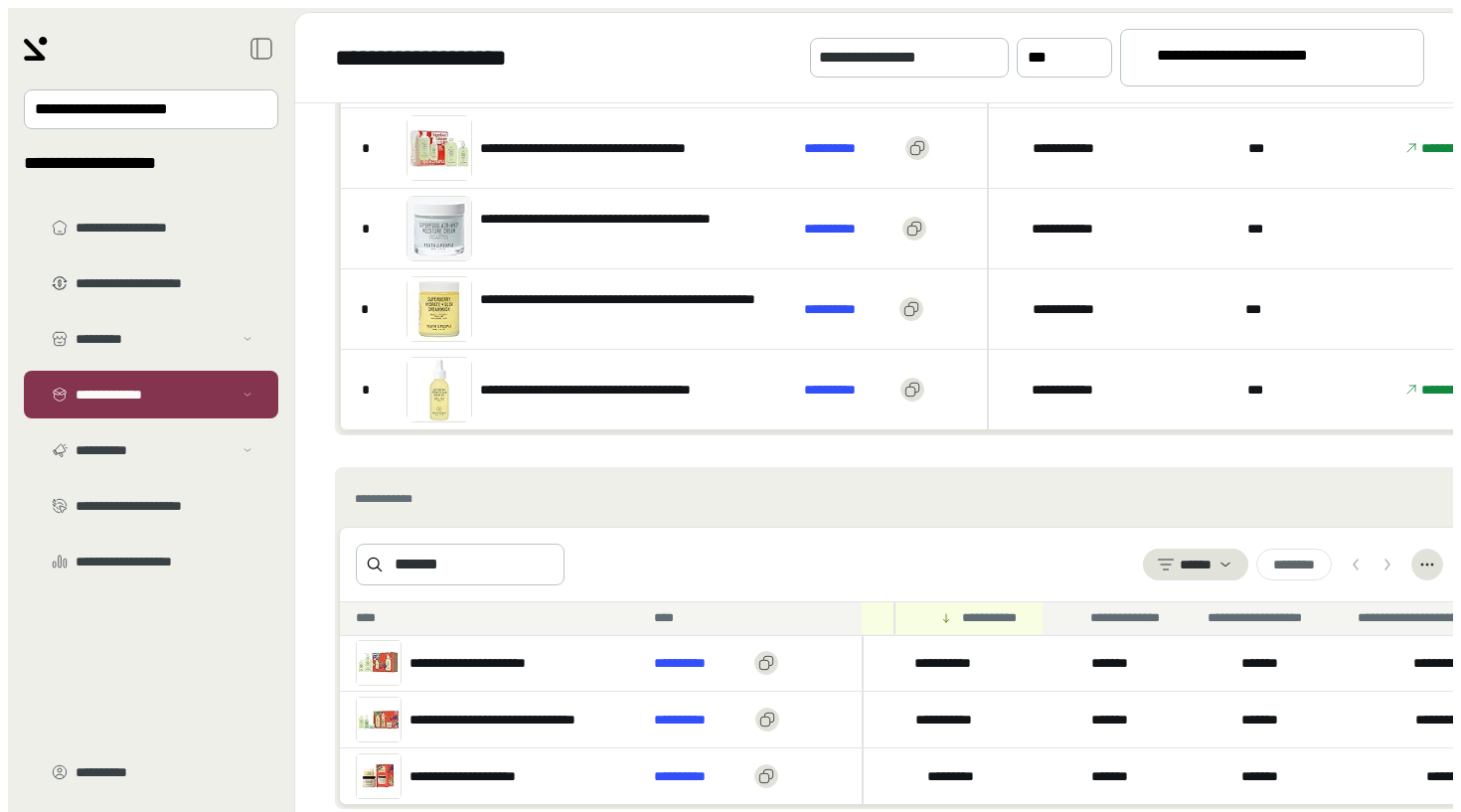 click on "••••••• •••••• • • • •• •" at bounding box center (899, 565) 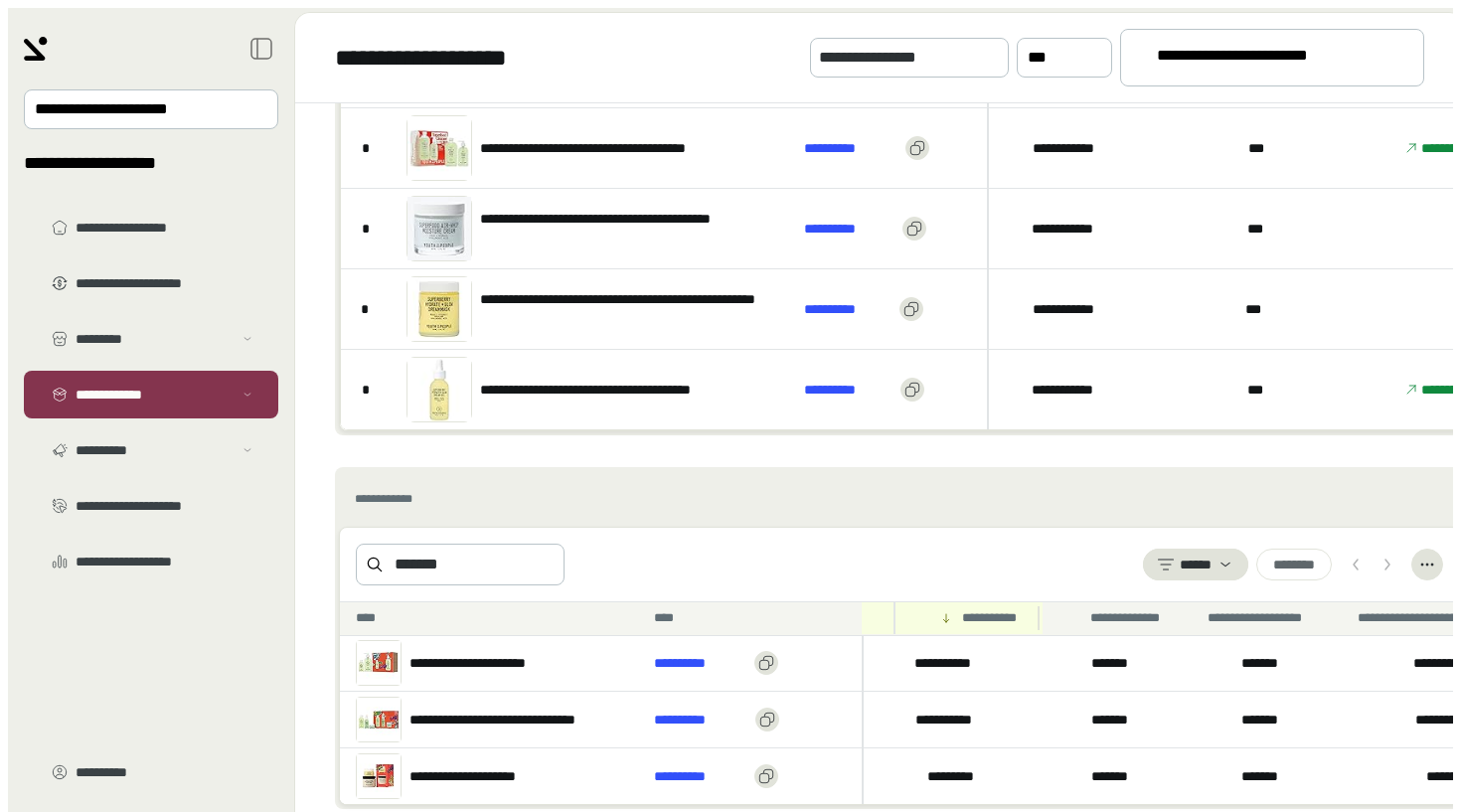 scroll, scrollTop: 0, scrollLeft: 0, axis: both 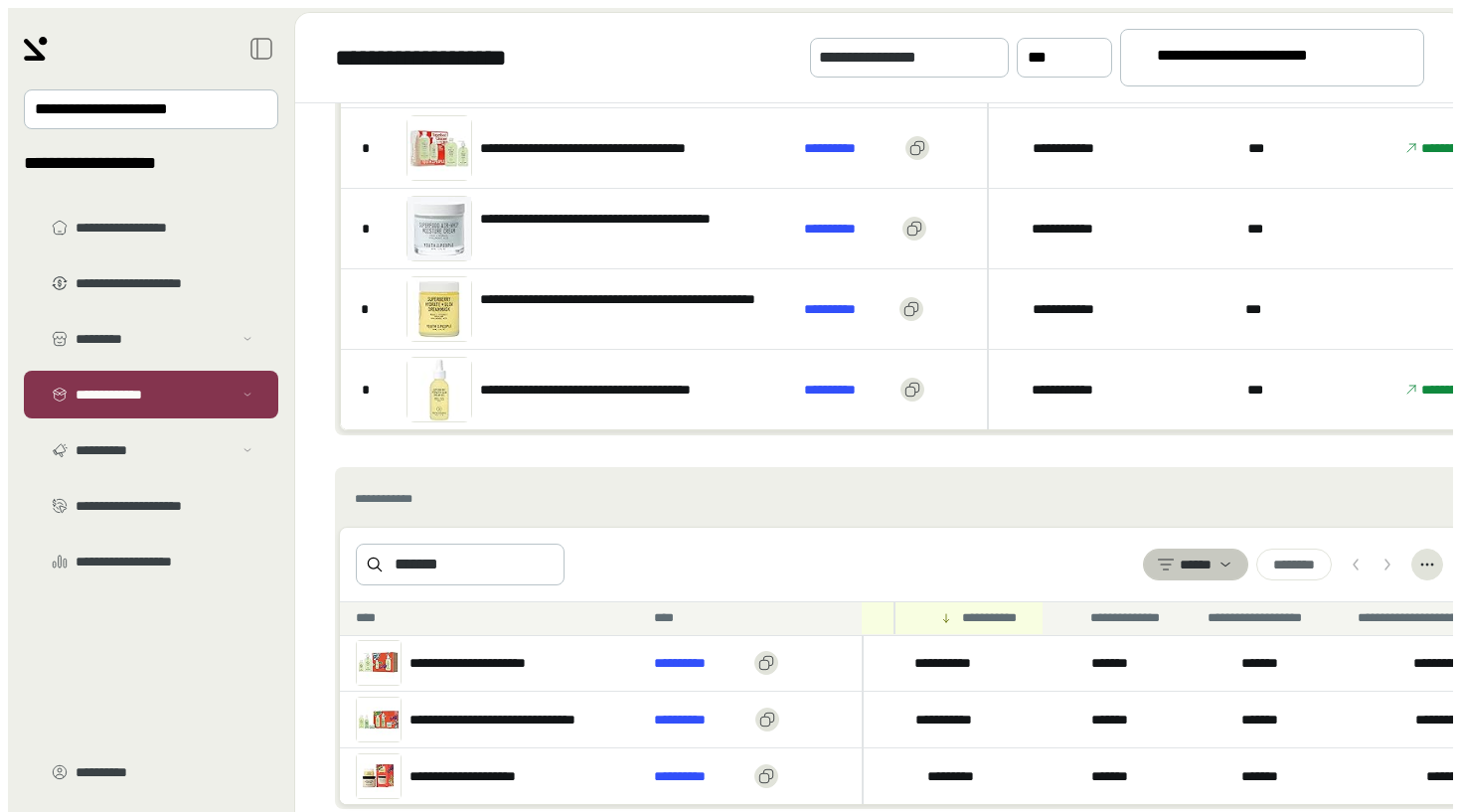 click at bounding box center (1225, 565) 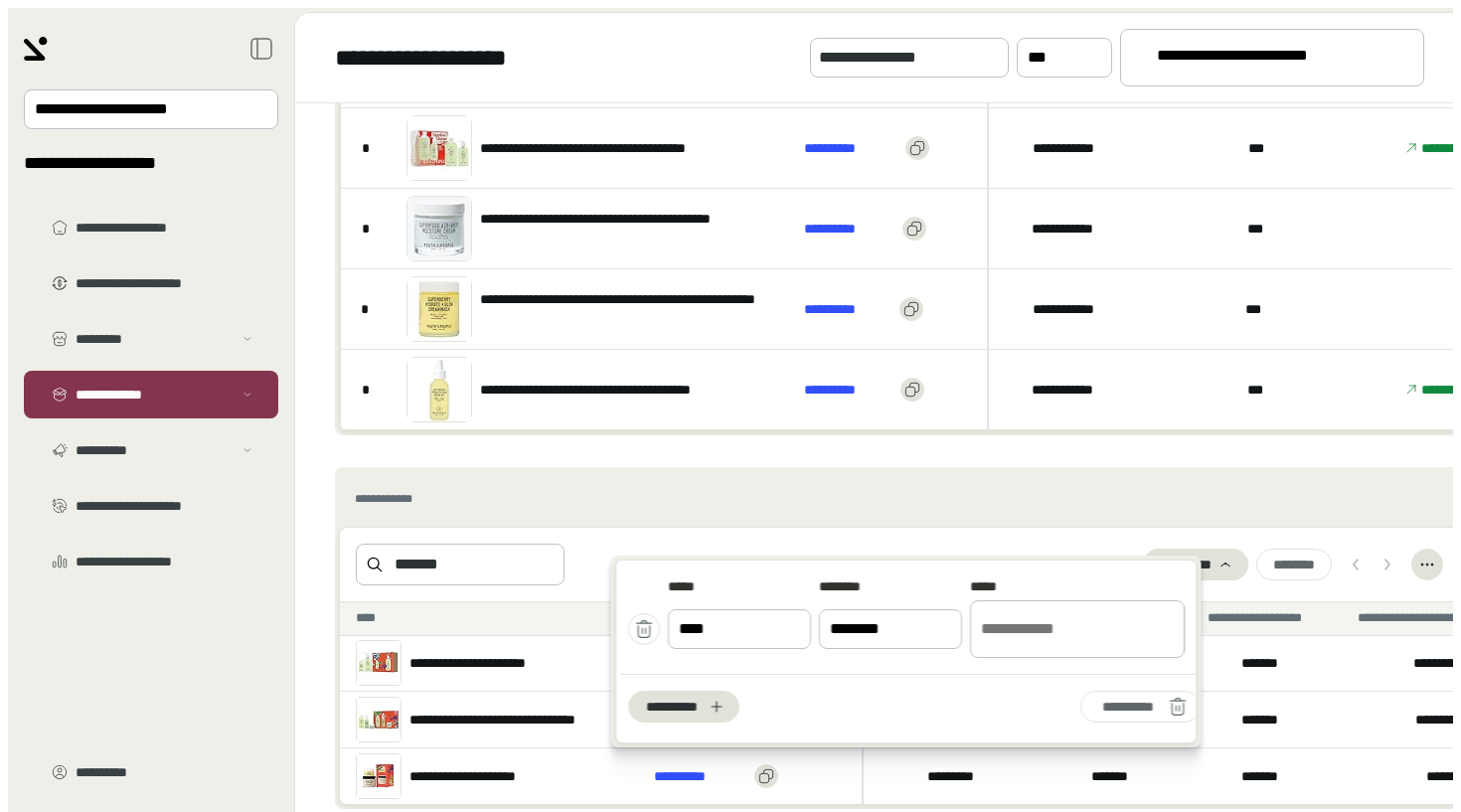 click on "••••••• •••••• ••••• •••••••• ••••• •••• •••••••• •••••••••• •••••••••• • • • •• •" at bounding box center (899, 565) 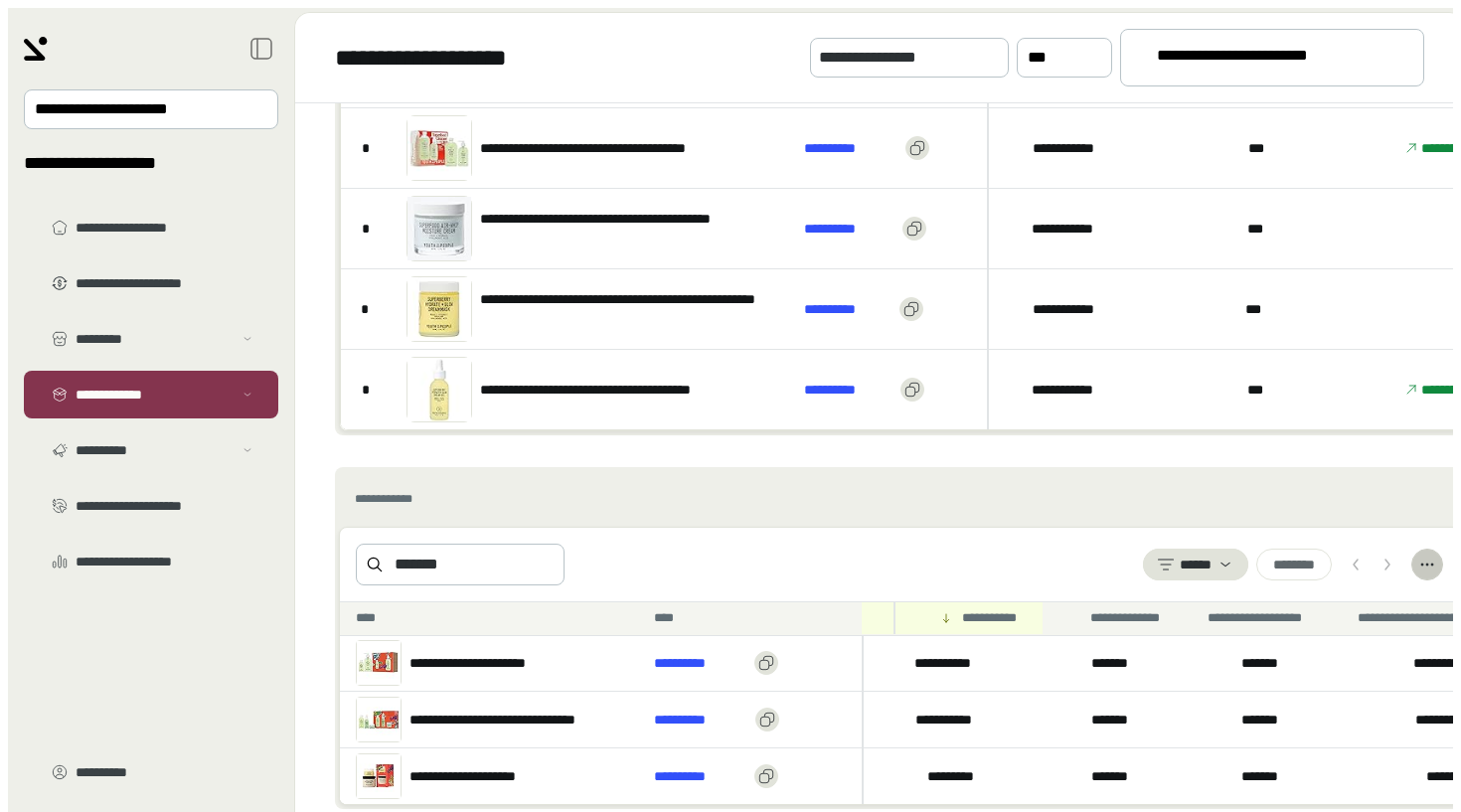 click at bounding box center [1356, 565] 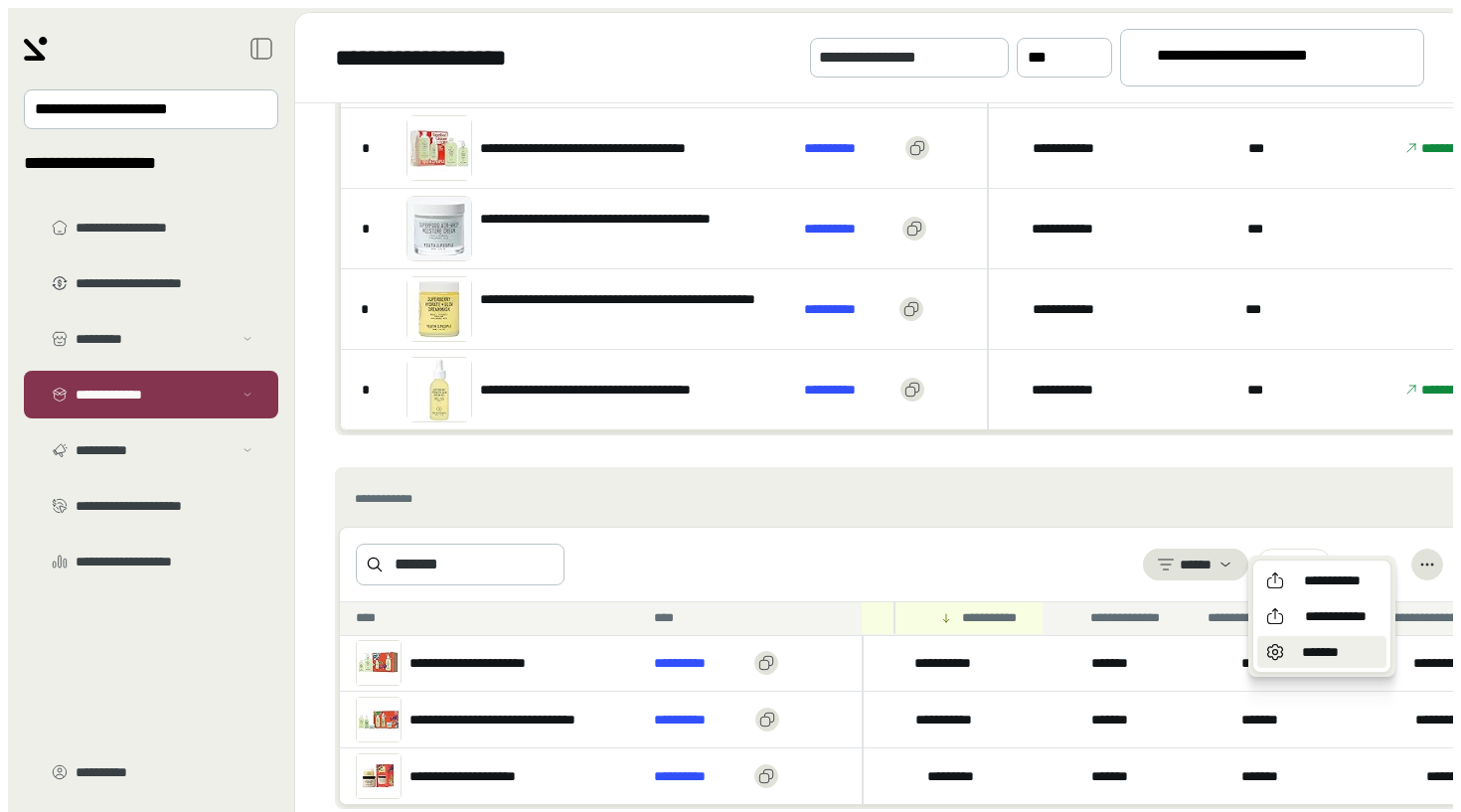 click at bounding box center (1275, 580) 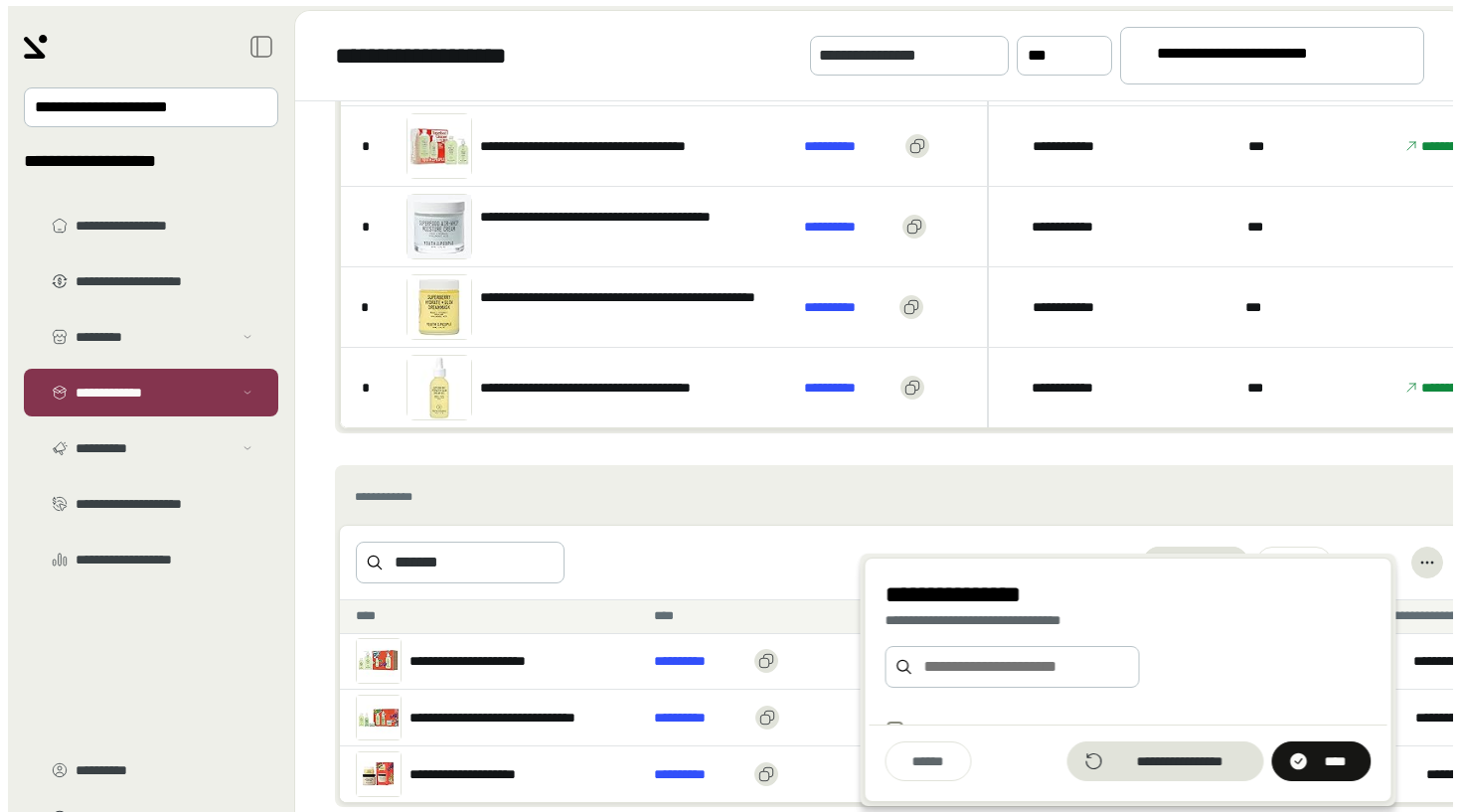 scroll, scrollTop: 1, scrollLeft: 0, axis: vertical 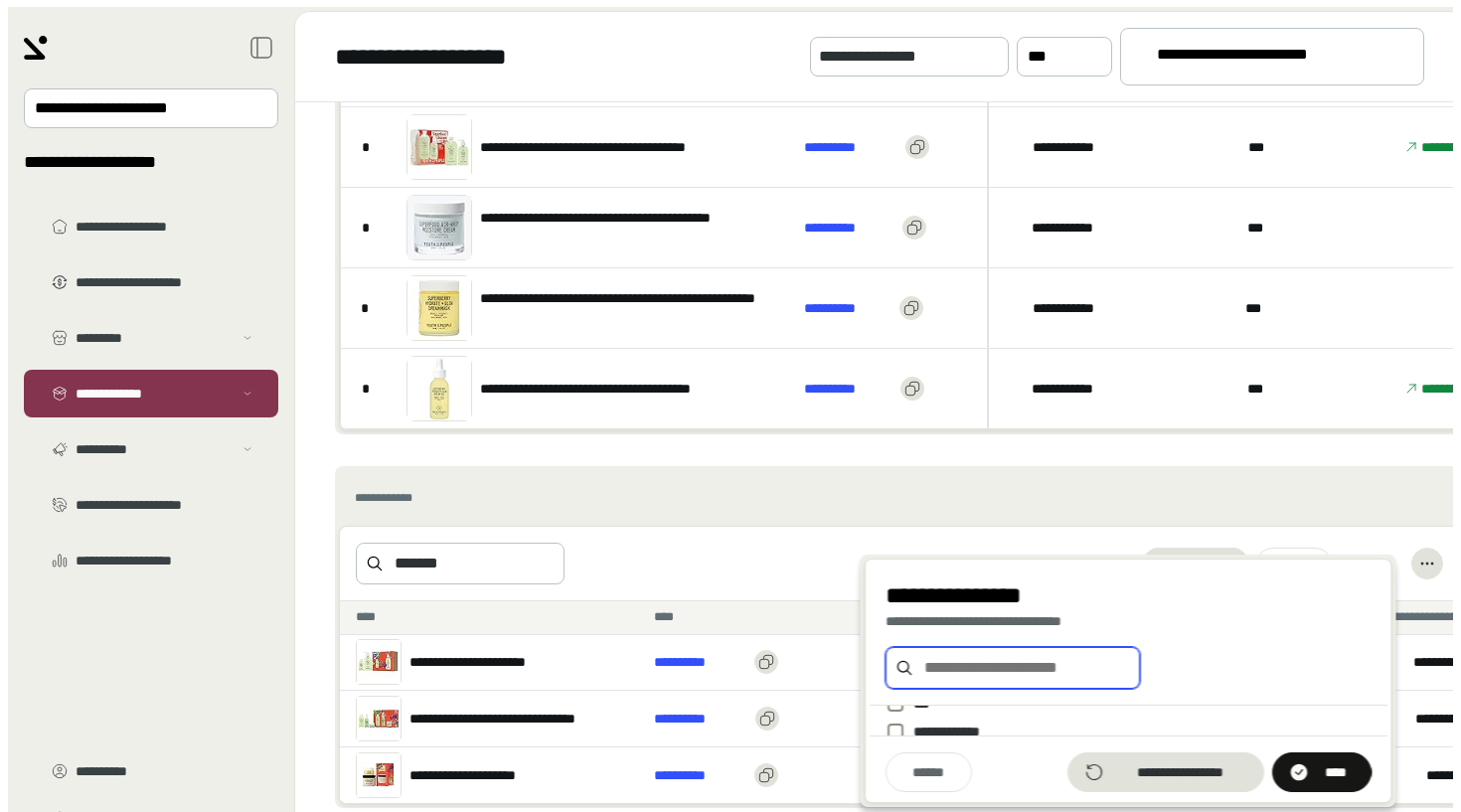 click at bounding box center (1027, 668) 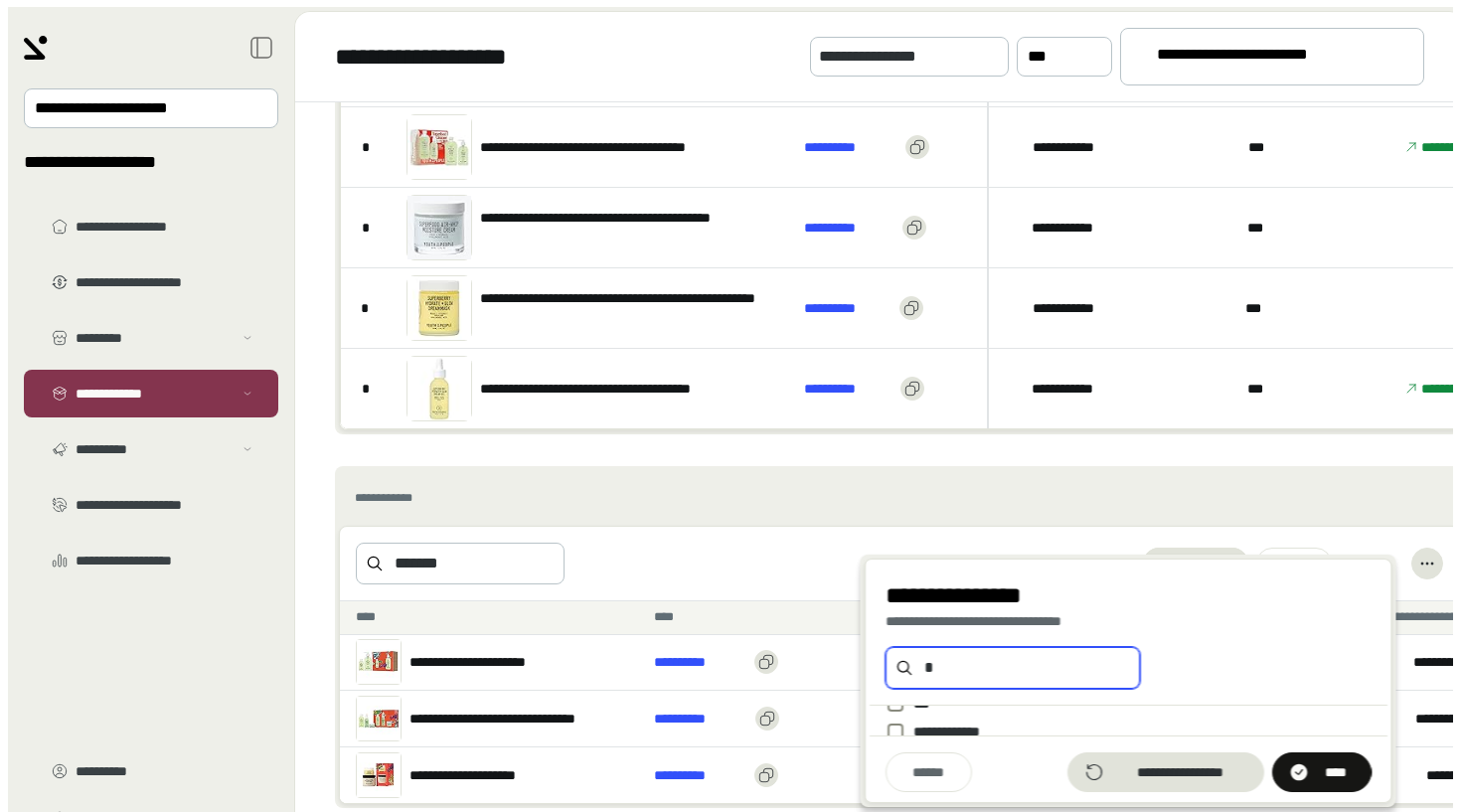 scroll, scrollTop: 0, scrollLeft: 0, axis: both 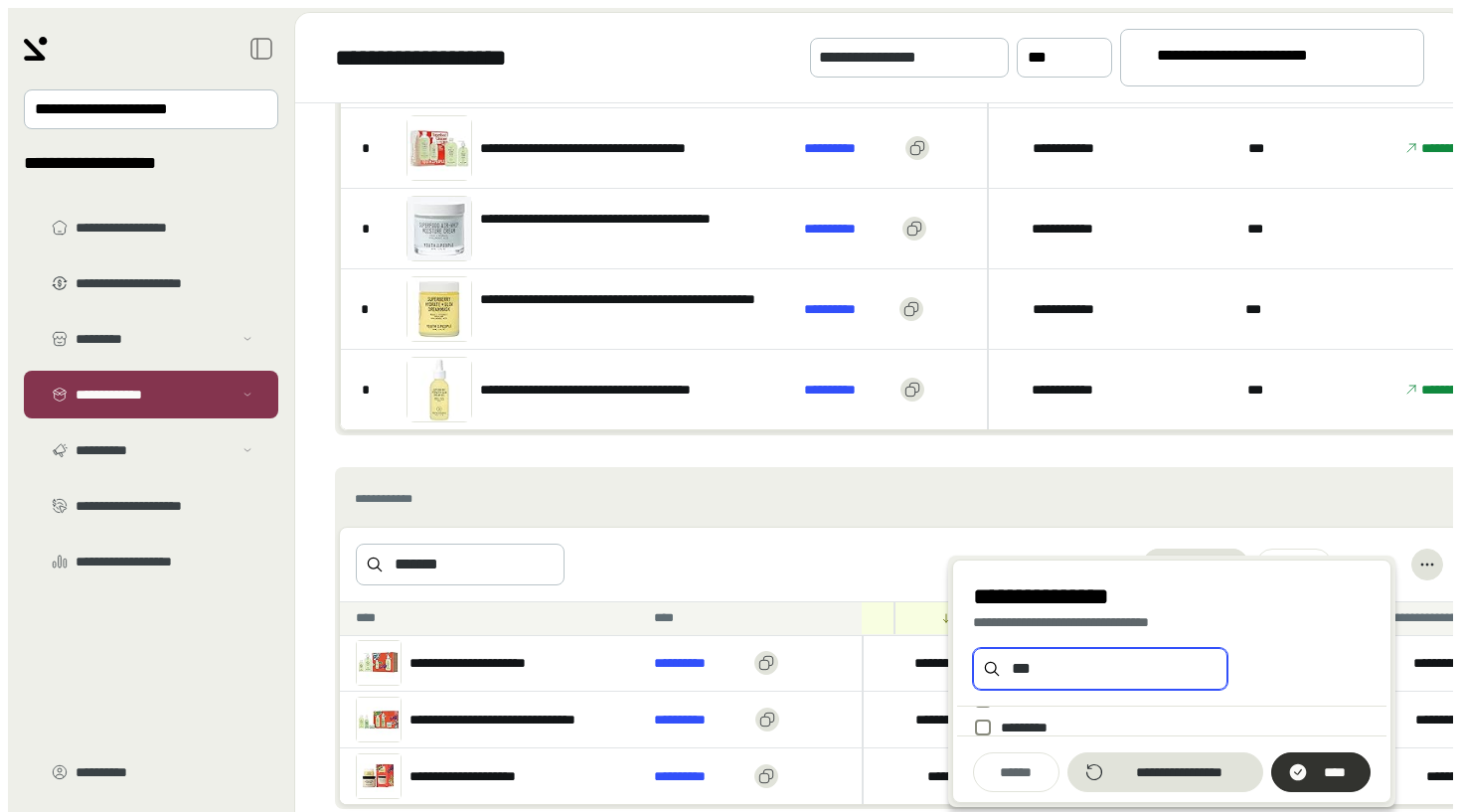 type on "•••" 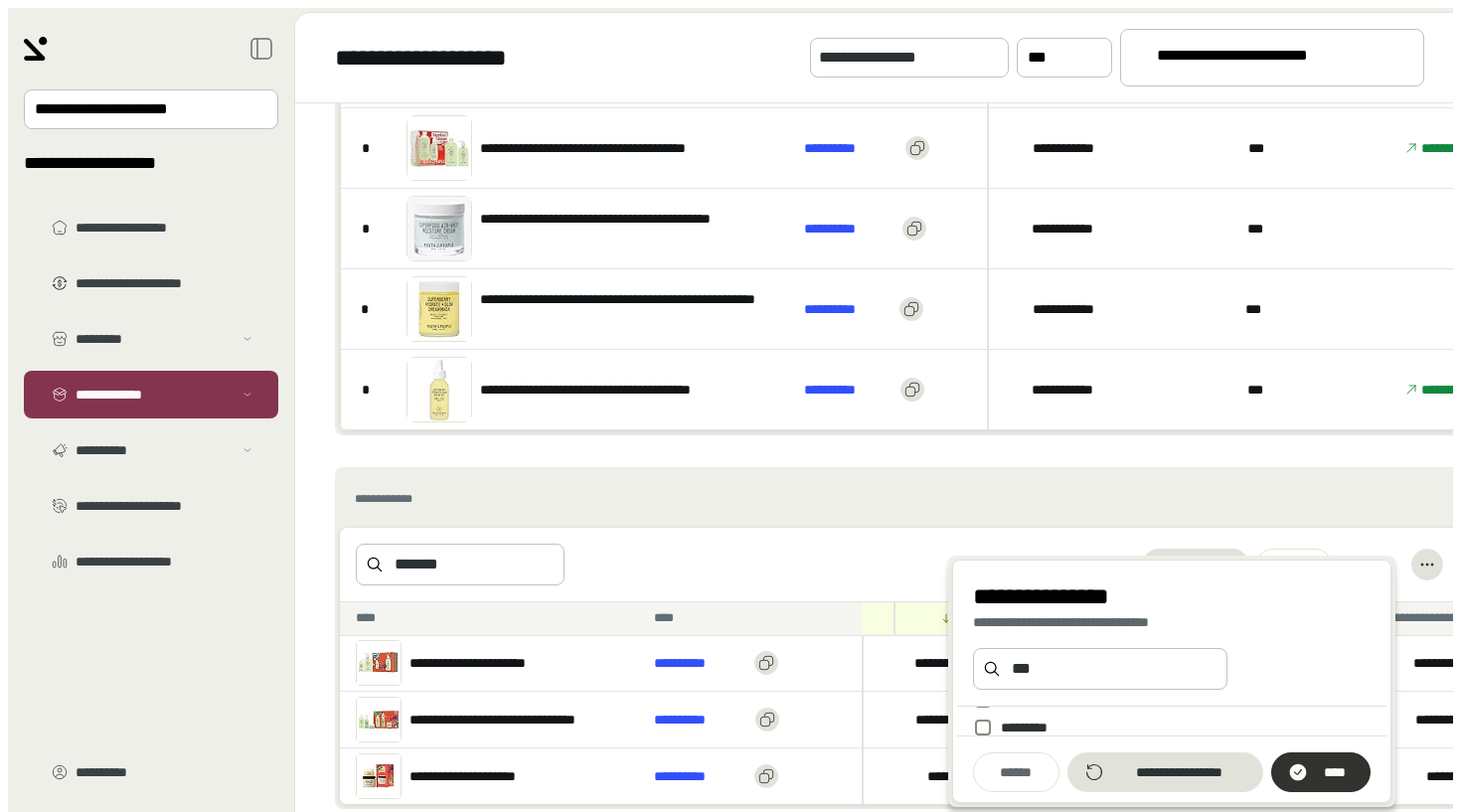 click on "••••" at bounding box center (1180, 772) 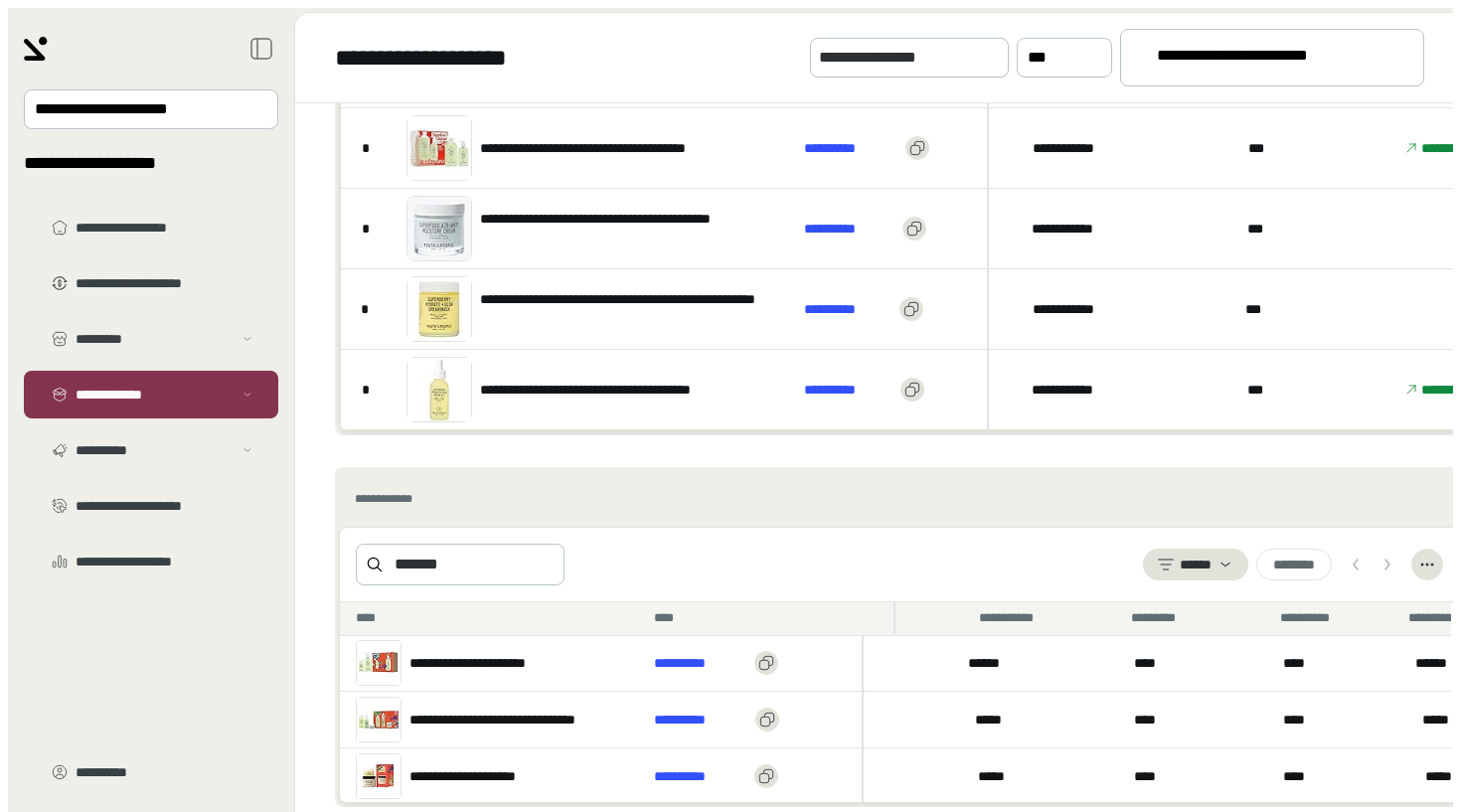 scroll, scrollTop: 0, scrollLeft: 1429, axis: horizontal 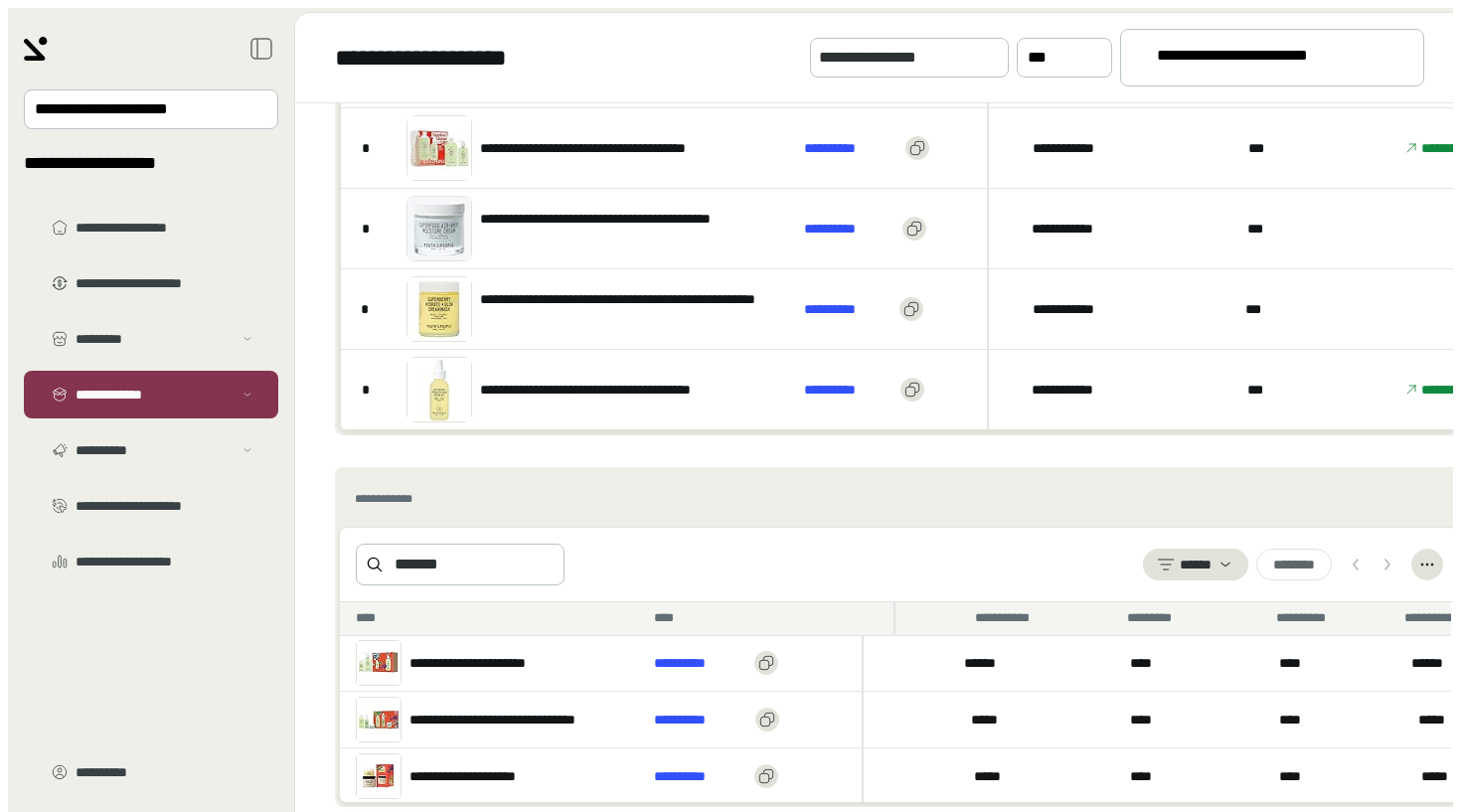 click on "•••••••••••• •••••••••••• ••••••••••••••• ••••••••••••• •••••••••• •••••• ••••••••••••••••• ••••••••• ••••••••••••••• ••••• •••••••• •••••• ••••••••••••••••••••••• ••••• •••••• • •••• •••• ••••••••••• ••••••••••• •••••••••••••••••••••••••• •••••••••••• • •••••••••••••••••••••••••••••••••••• •••••••••• ••••••••••••• ••••• ••••••••• •••••• • ••••••••••••••••••••••••••••••••••••••••• •••••••••• •••••••••••• ••• ••••••••• •••••• • •••••••••••••••••••••••••••••••••••••••••••••• •••••••••• •••••••••••• ••• ••• ••••• • ••••••••••••••••••••••••••••••••••••••••••••••••••••••• •••••••••• •••••••••••• ••• ••• ••••• • •••••••••••••••••••••••••••••••••••••••••• •••••••••• •••••••••••• ••• ••••••••• ••••• •••••••••••• ••••••• •••••• • • • •• • •••• •••• ••••••••••• •••••••••••••• ••••••••••••••••••• •••••••••••••••••••••••••• •••••••••••••••••••••••••••••• ••••••••••••••••••• •••••••••••••••••••••••••• •••••••••••••••••••••••••••••• ••••••••••• ••••••••• •••••••••• ••••••••••••• •••••••• ••••••••• ••••••••••••••••• •••••" at bounding box center [895, 289] 